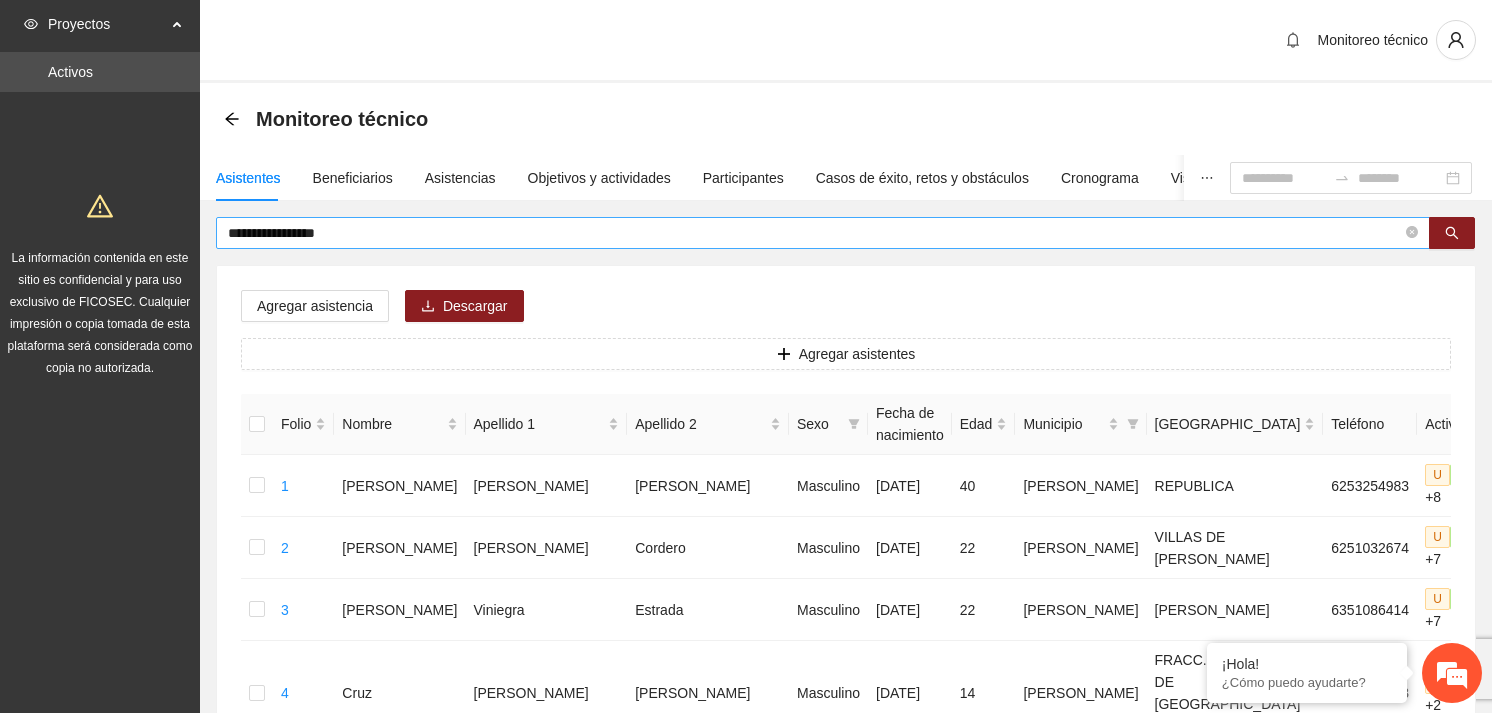 scroll, scrollTop: 0, scrollLeft: 0, axis: both 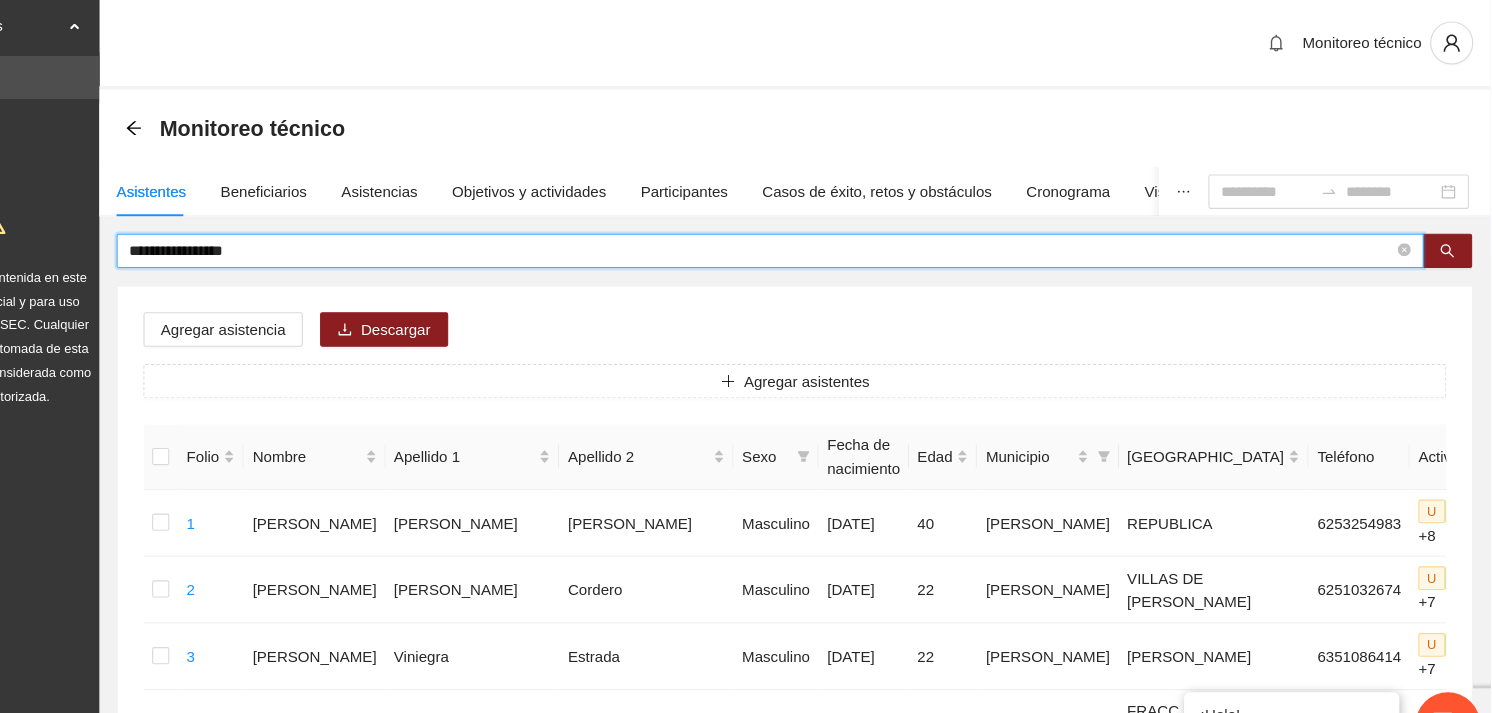 drag, startPoint x: 339, startPoint y: 232, endPoint x: 204, endPoint y: 235, distance: 135.03333 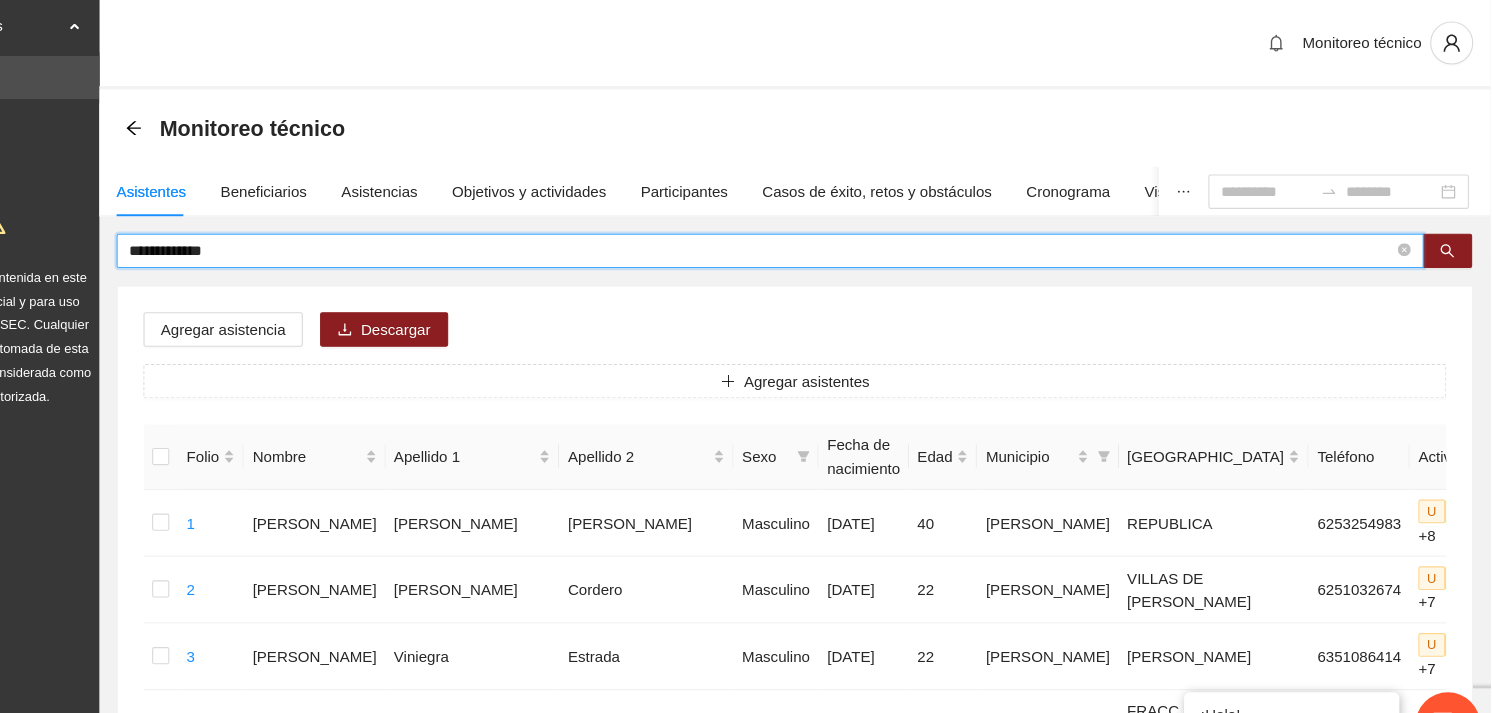 type on "**********" 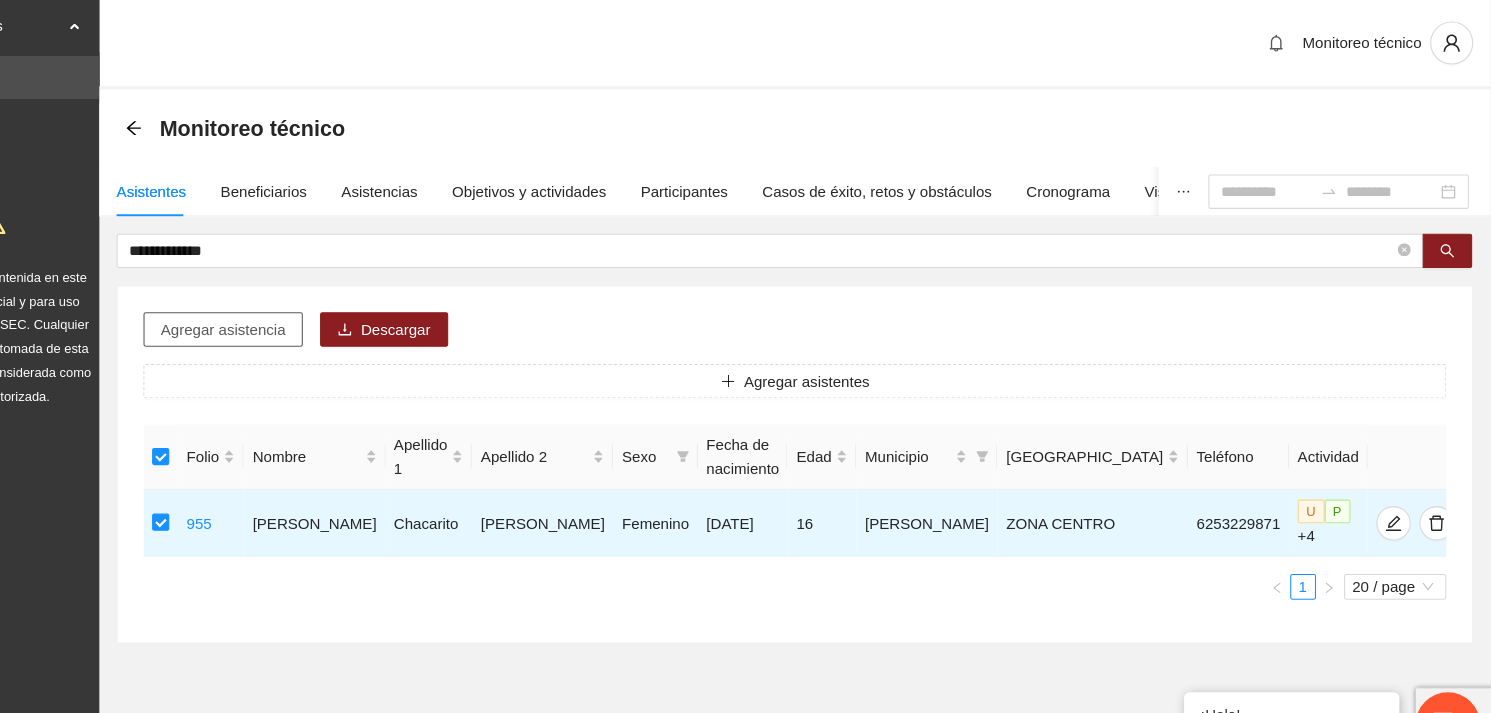 click on "Agregar asistencia" at bounding box center [315, 306] 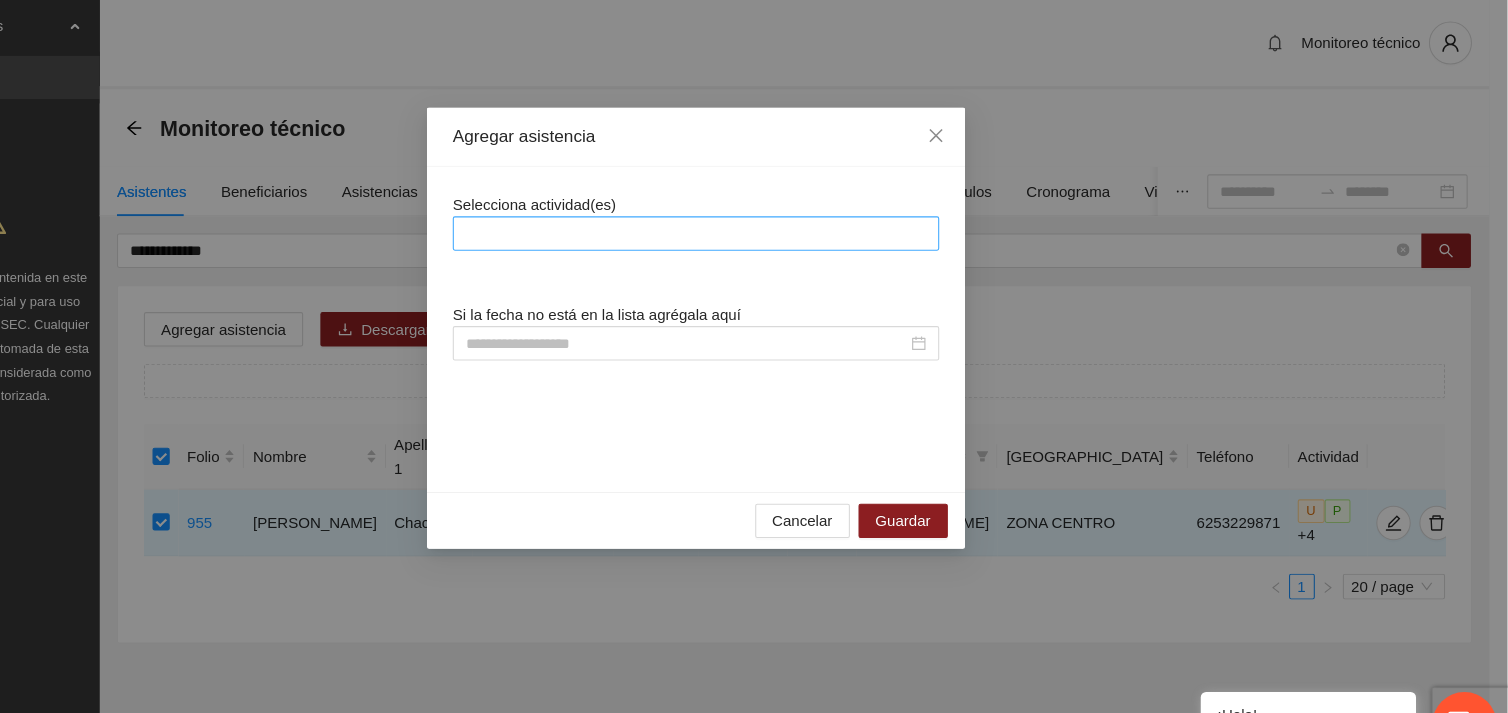 click at bounding box center (754, 217) 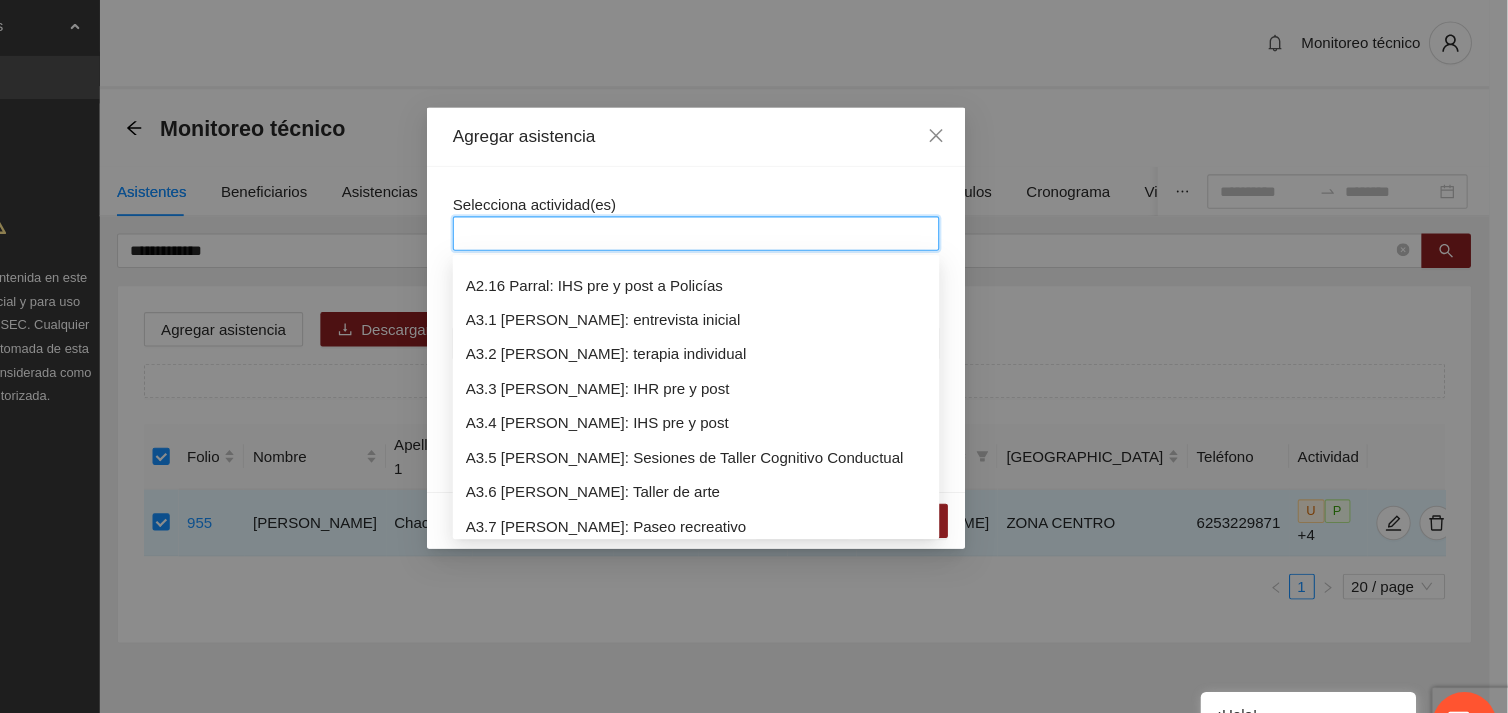 scroll, scrollTop: 1055, scrollLeft: 0, axis: vertical 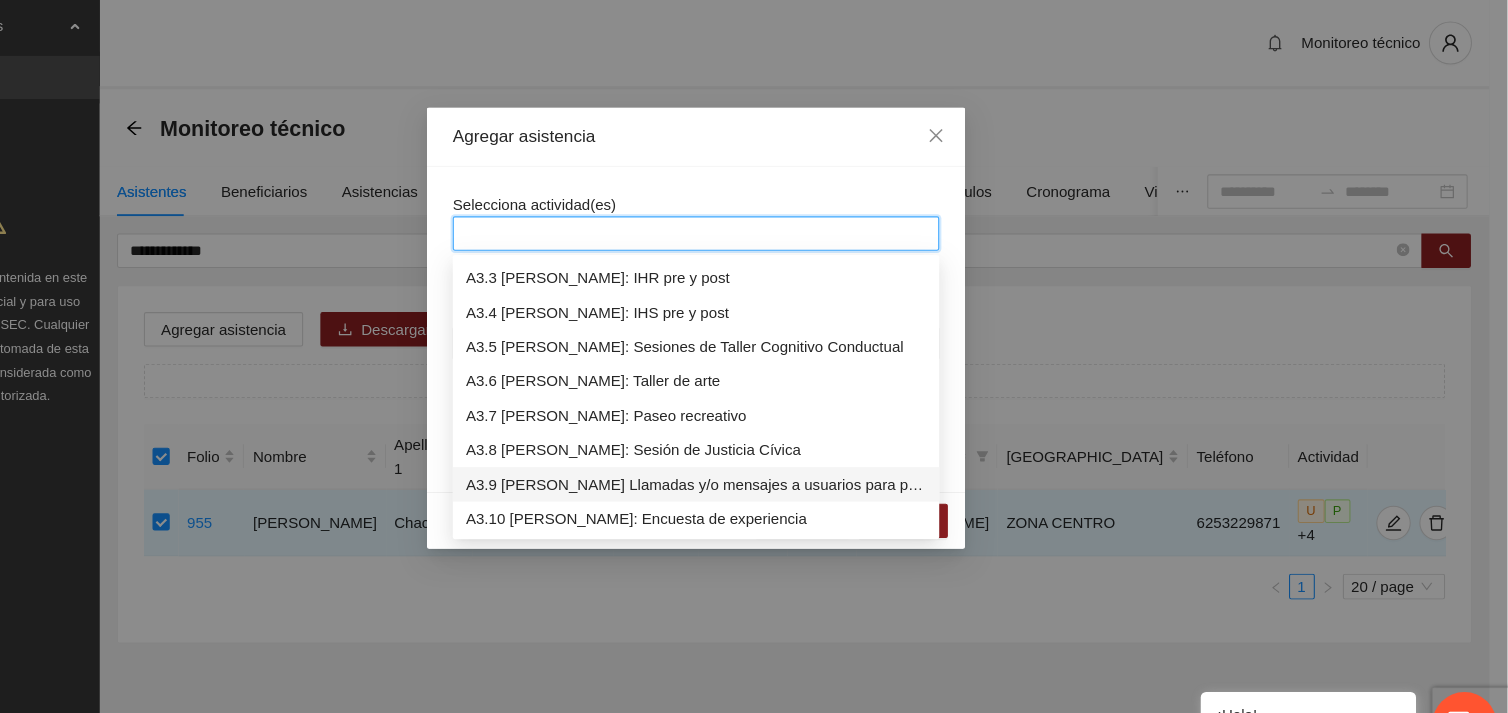 click on "A3.9 [PERSON_NAME] Llamadas y/o mensajes a usuarios para programación, seguimiento y canalización." at bounding box center (754, 450) 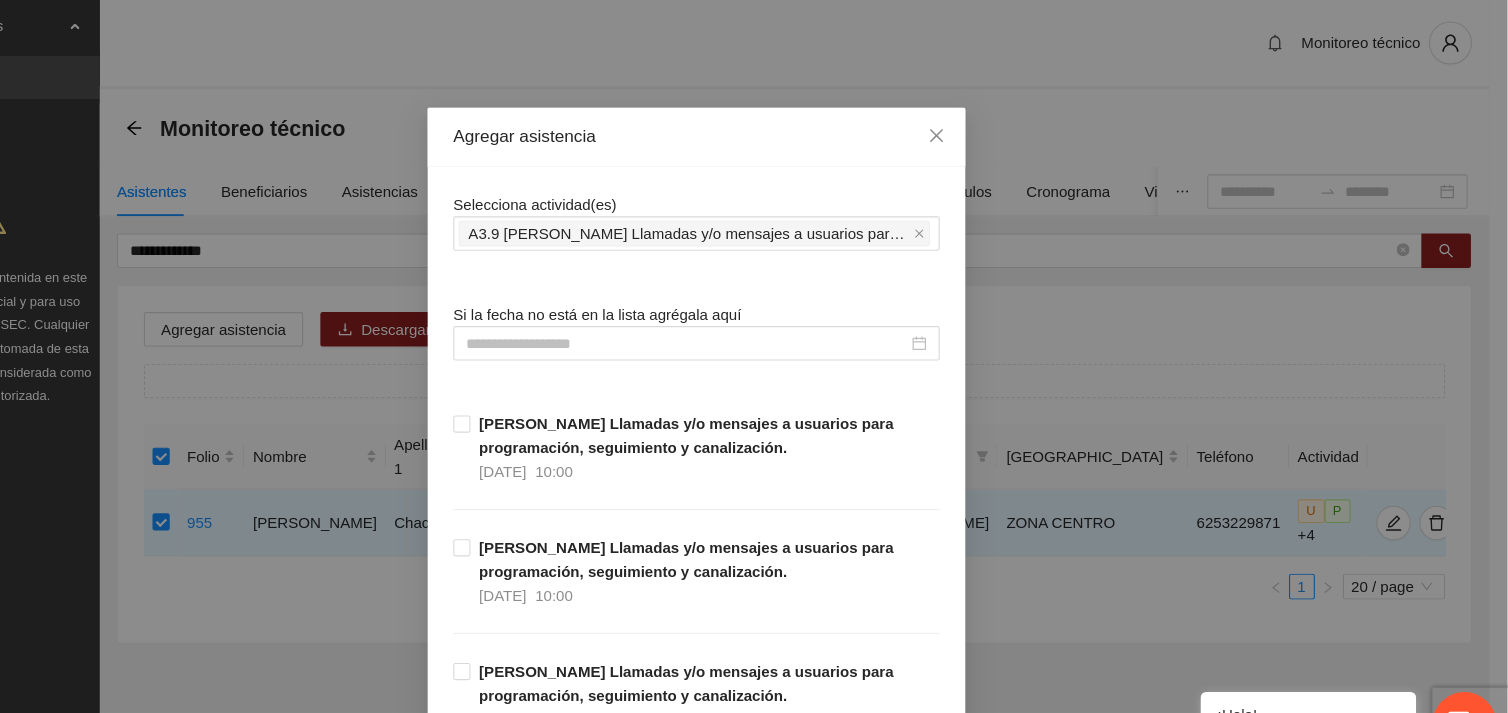 click on "Selecciona actividad(es) A3.9 [PERSON_NAME] Llamadas y/o mensajes a usuarios para programación, seguimiento y canalización.   Si la fecha no está en la lista agrégala aquí [PERSON_NAME] Llamadas y/o mensajes a usuarios para programación, seguimiento y canalización. [DATE] 10:00 [PERSON_NAME] Llamadas y/o mensajes a usuarios para programación, seguimiento y canalización. [DATE] 10:00 [PERSON_NAME] Llamadas y/o mensajes a usuarios para programación, seguimiento y canalización. [DATE] 10:00 [PERSON_NAME] Llamadas y/o mensajes a usuarios para programación, seguimiento y canalización. [DATE] 10:00 [PERSON_NAME] Llamadas y/o mensajes a usuarios para programación, seguimiento y canalización. [DATE] 10:00 [PERSON_NAME] Llamadas y/o mensajes a usuarios para programación, seguimiento y canalización. [DATE] 10:00 [PERSON_NAME] Llamadas y/o mensajes a usuarios para programación, seguimiento y canalización. [DATE] 10:00 [DATE] 10:00 [DATE] 10:00 [DATE] 10:00 [DATE] 10:00" at bounding box center [754, 9563] 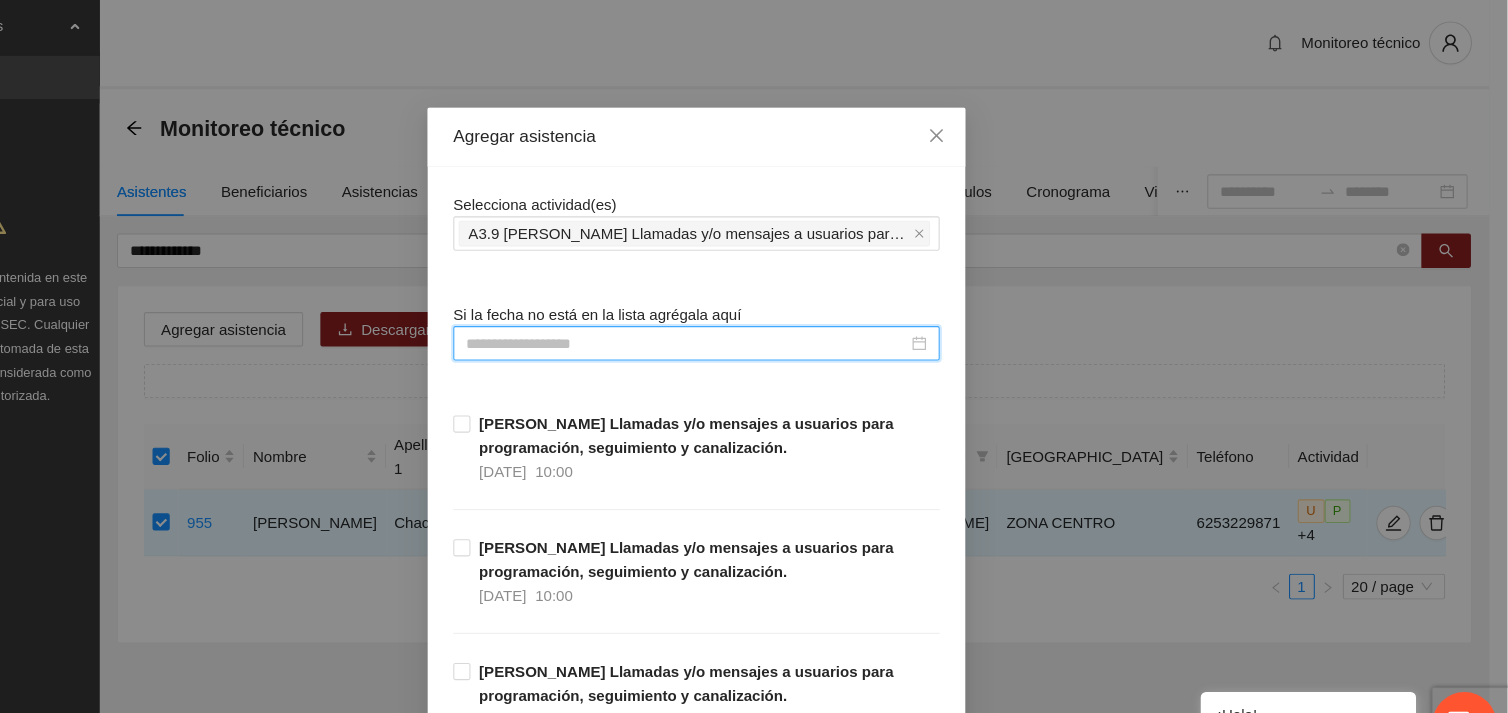 click at bounding box center [745, 319] 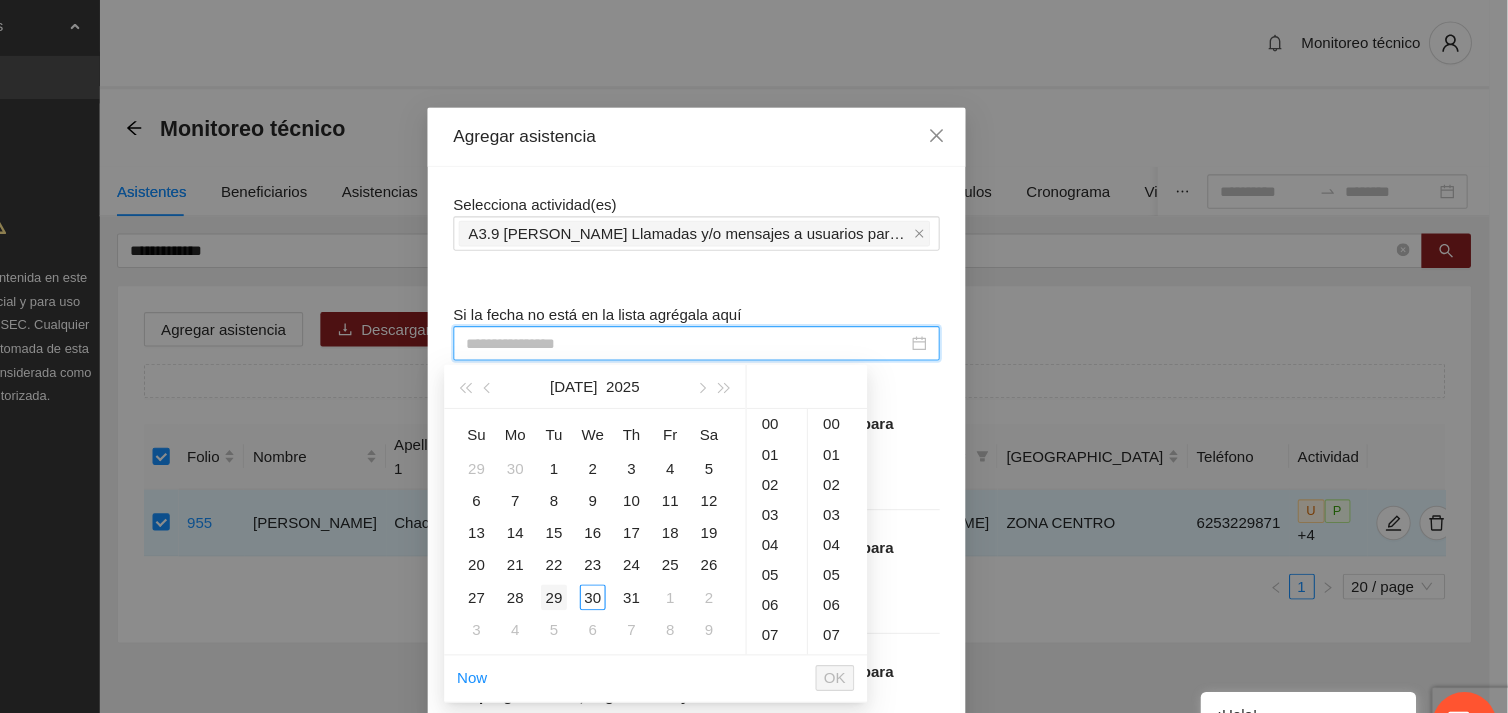 click on "29" at bounding box center (622, 555) 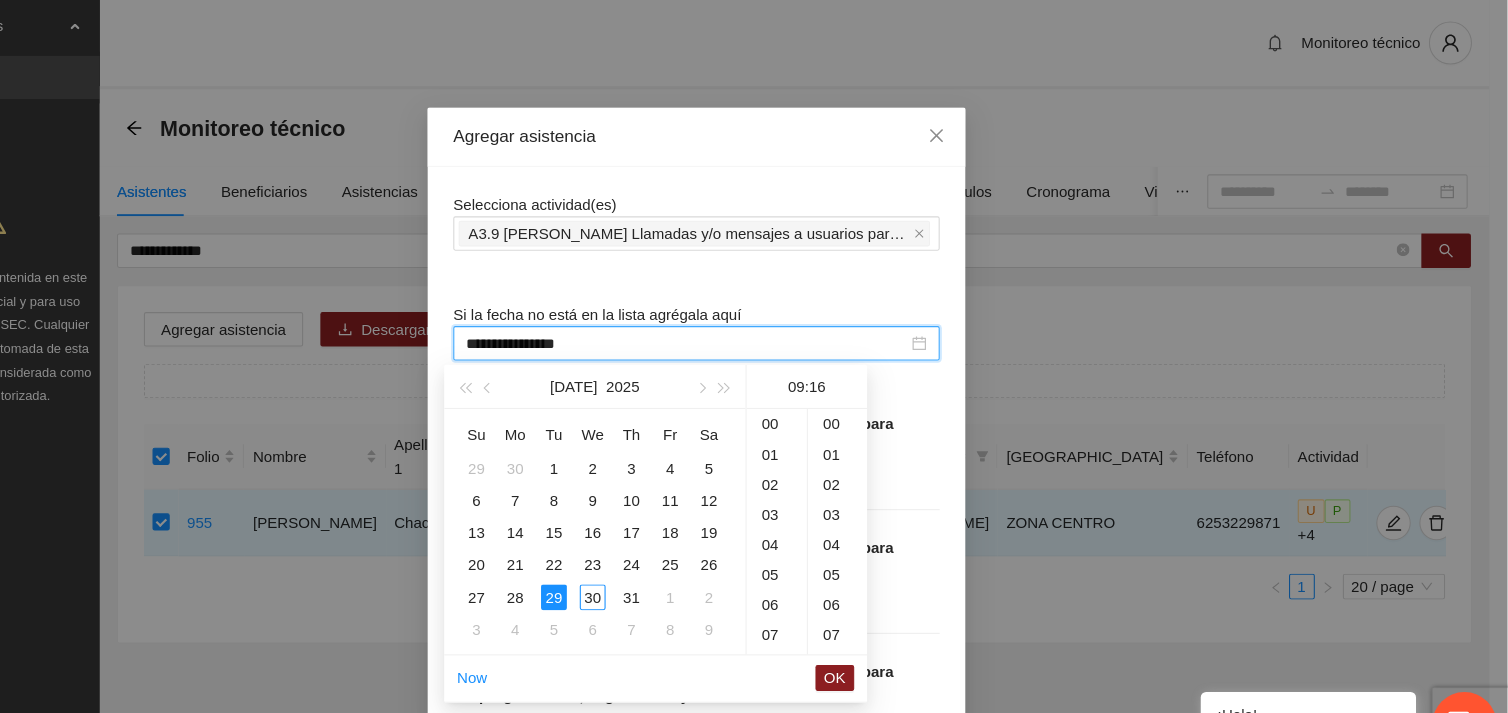 scroll, scrollTop: 252, scrollLeft: 0, axis: vertical 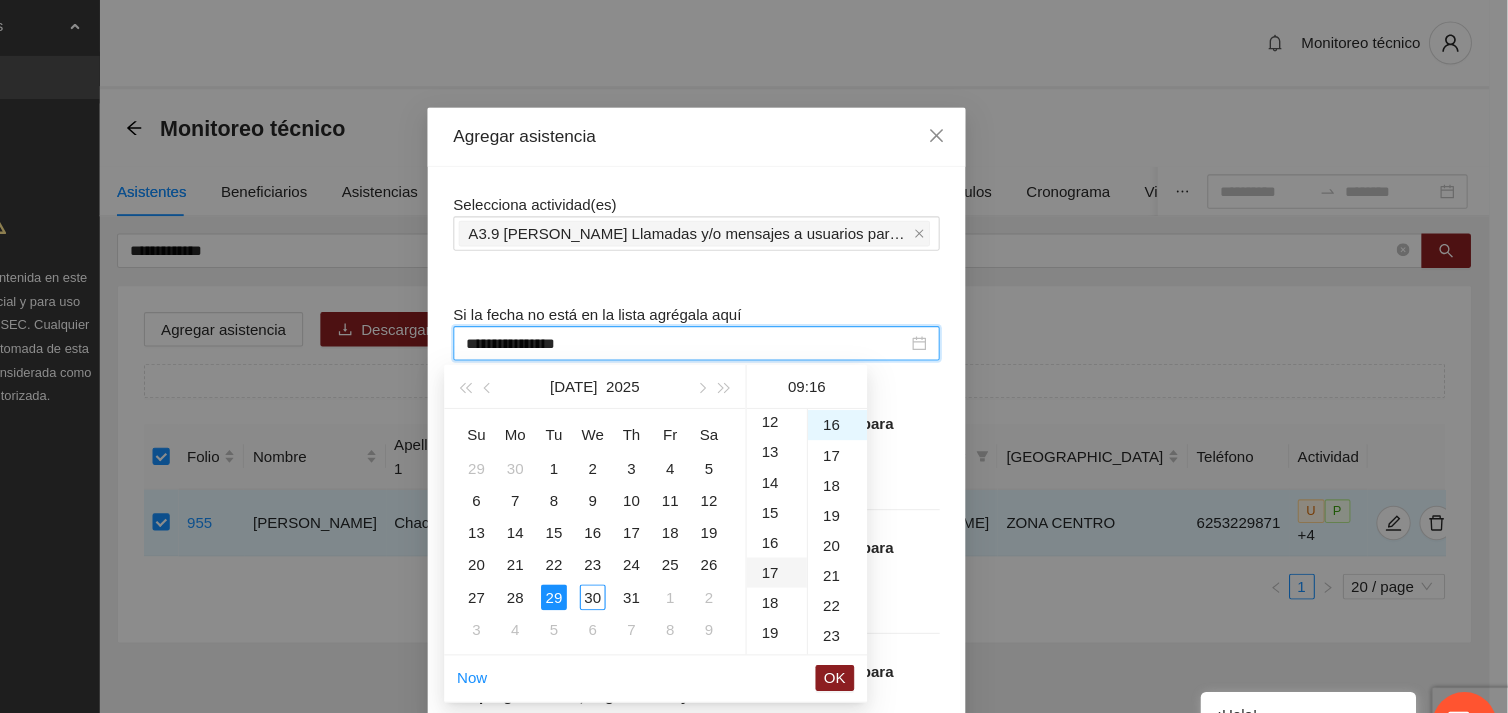click on "17" at bounding box center [829, 532] 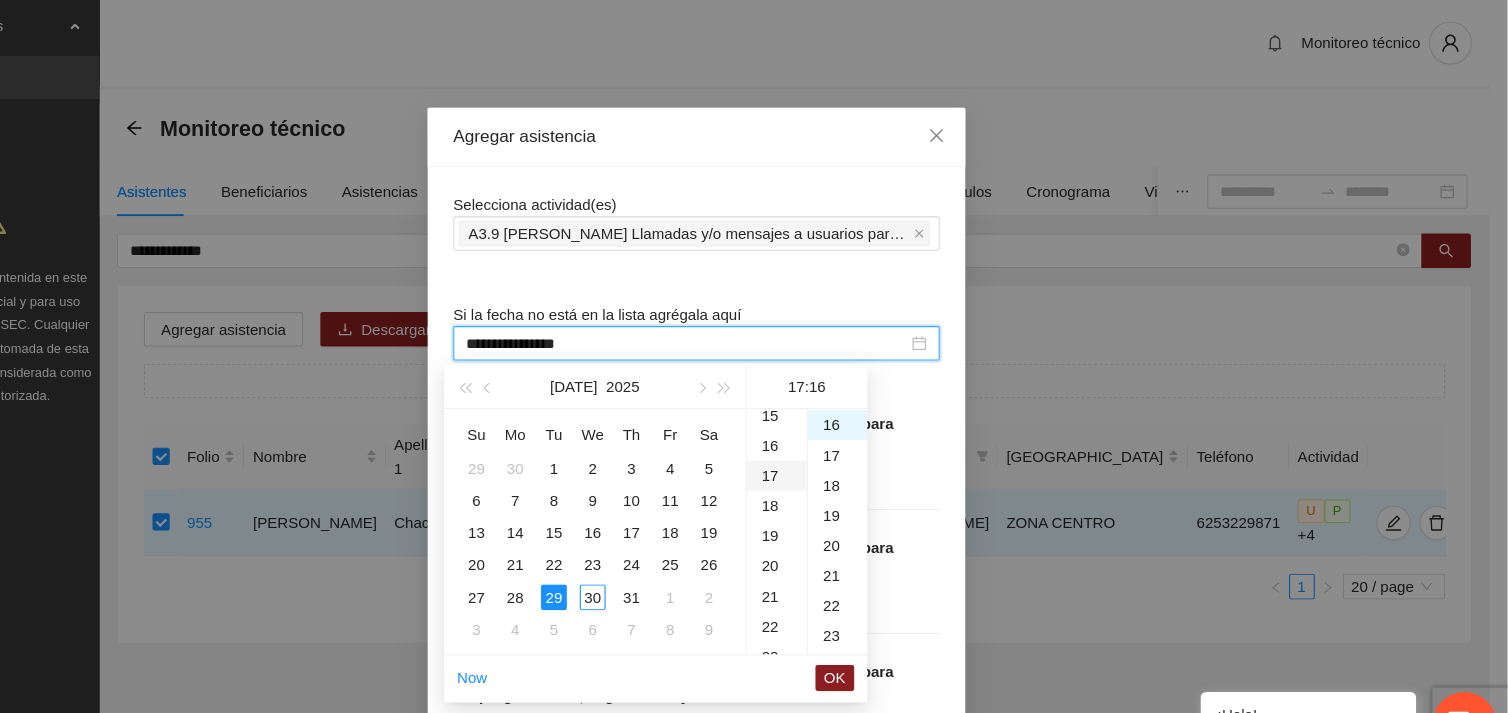 scroll, scrollTop: 475, scrollLeft: 0, axis: vertical 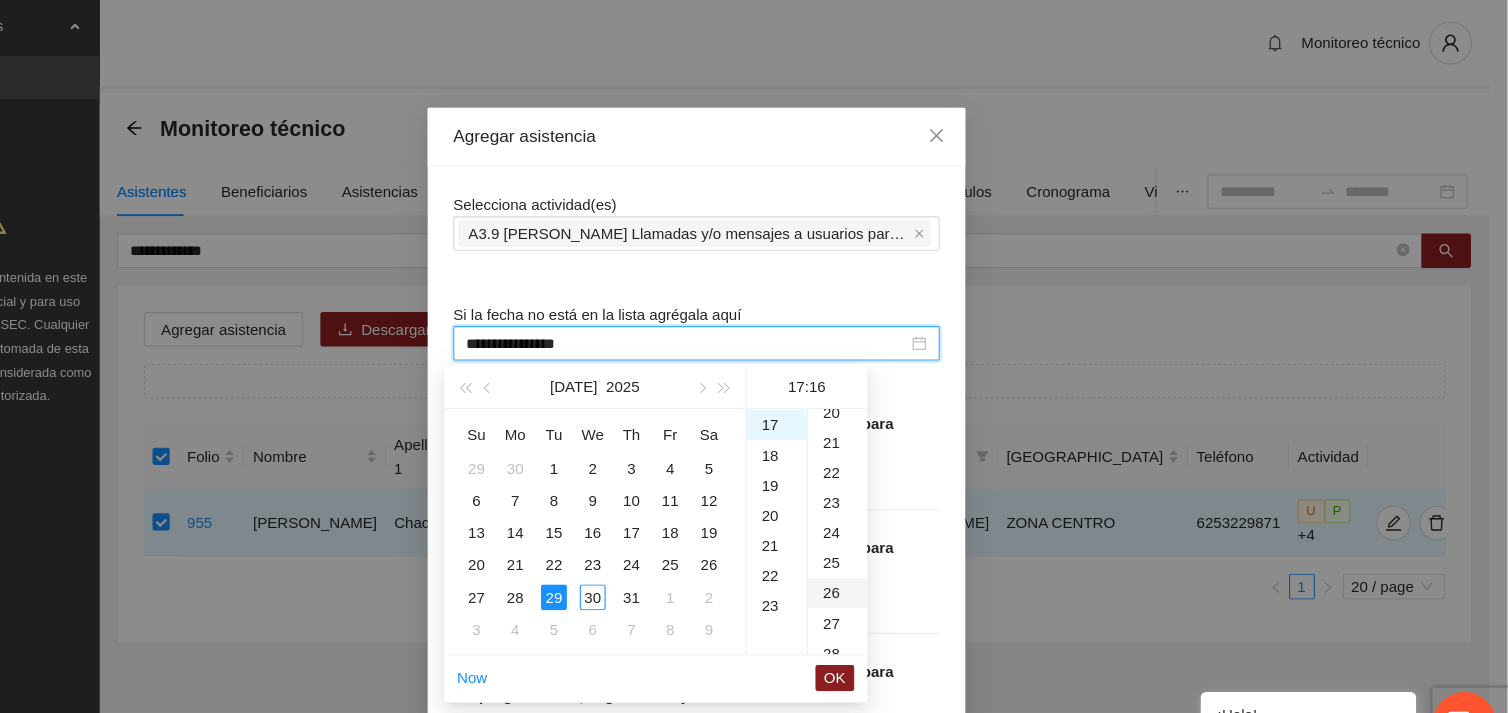 click on "26" at bounding box center (885, 551) 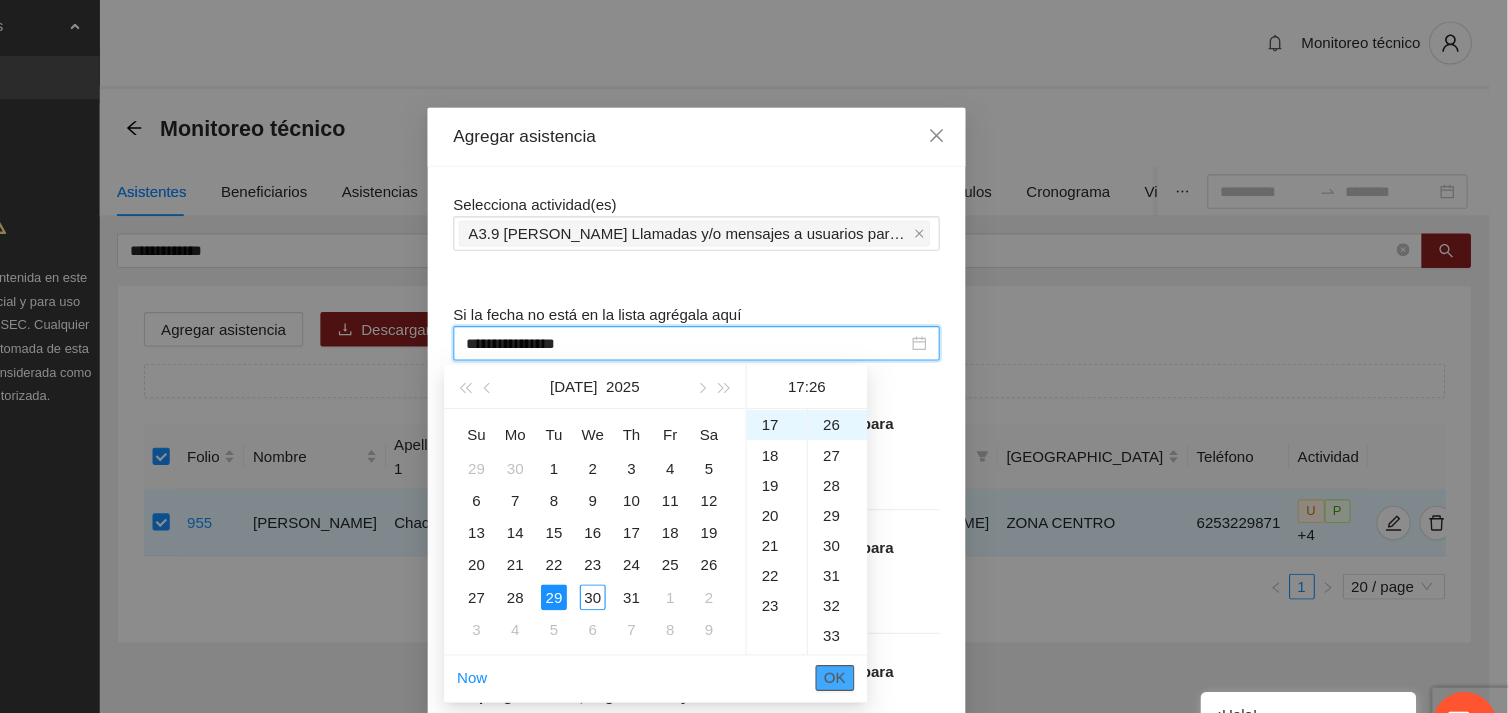 click on "OK" at bounding box center [883, 630] 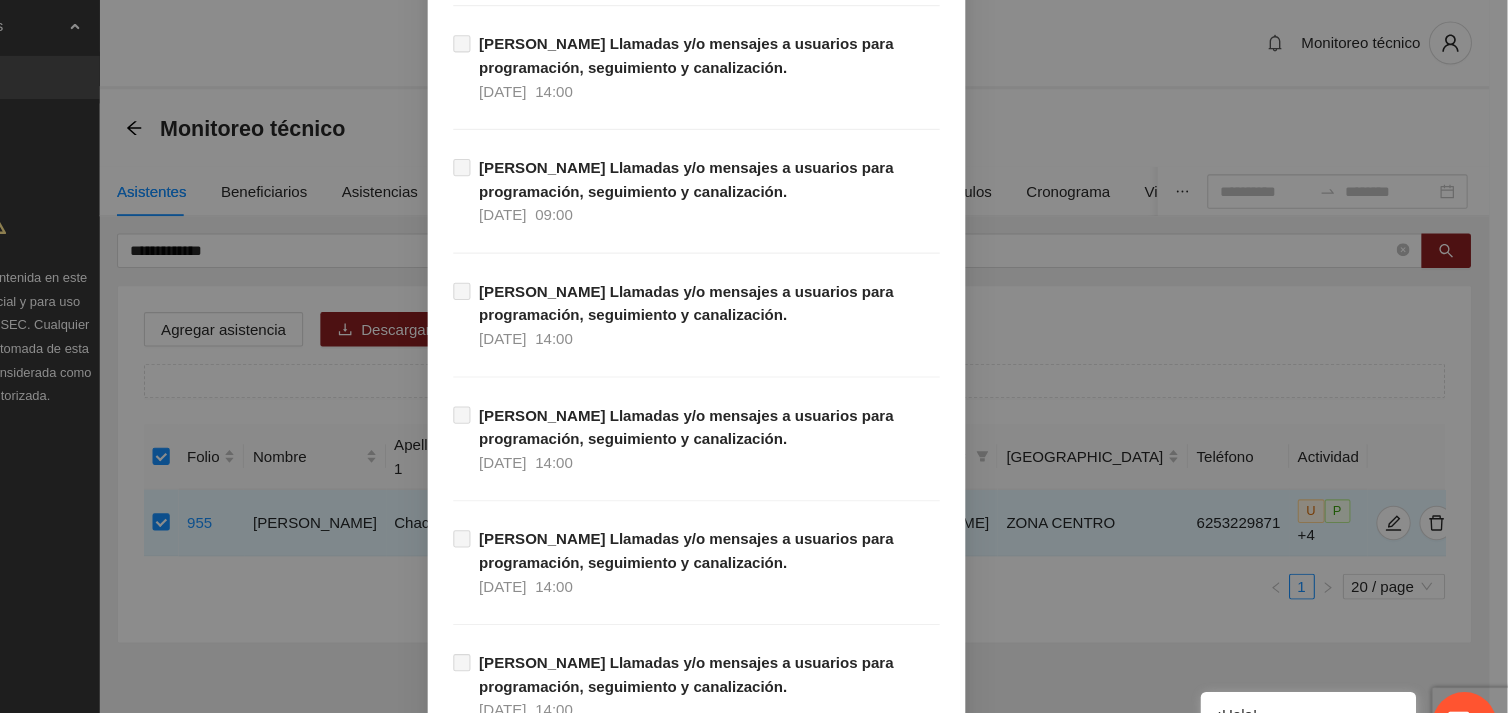 scroll, scrollTop: 17862, scrollLeft: 0, axis: vertical 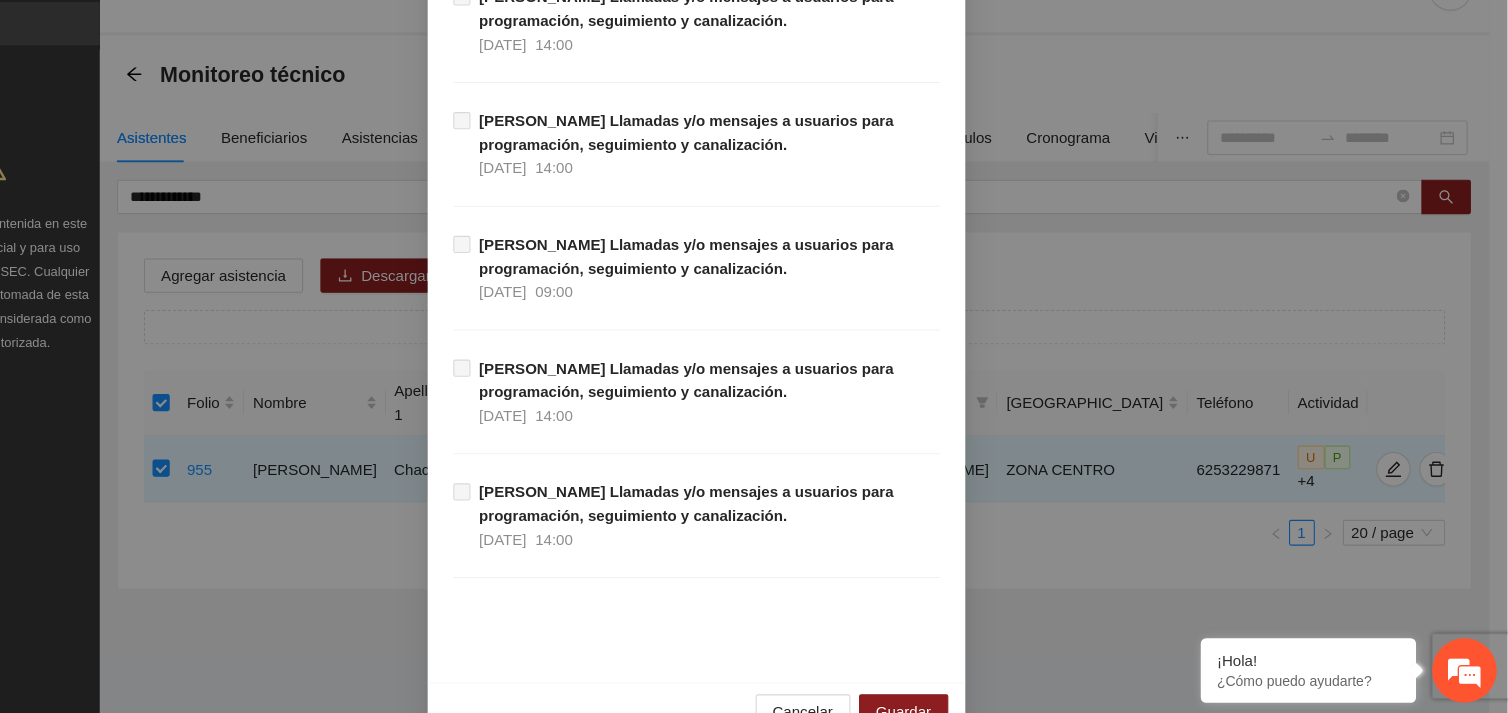 drag, startPoint x: 1498, startPoint y: 651, endPoint x: 1499, endPoint y: 722, distance: 71.00704 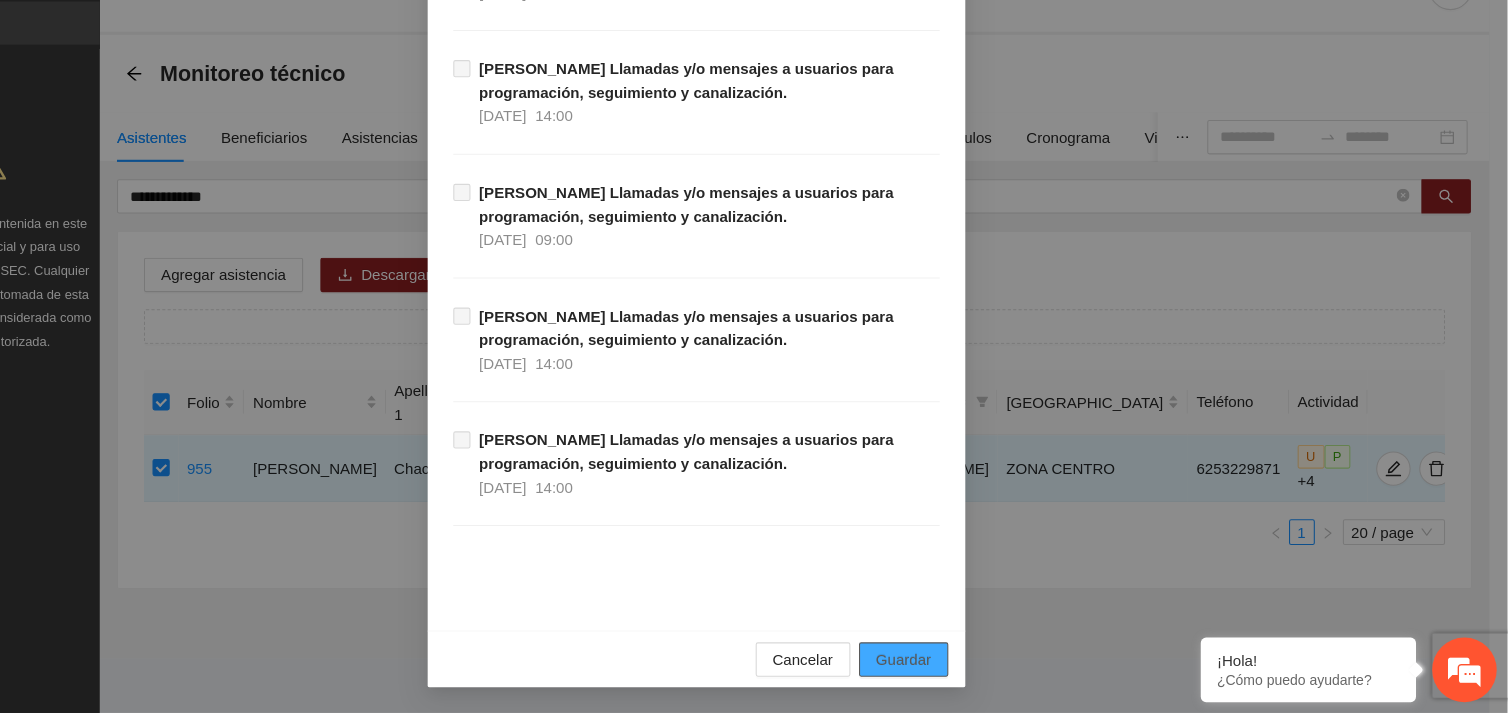 click on "Guardar" at bounding box center [946, 663] 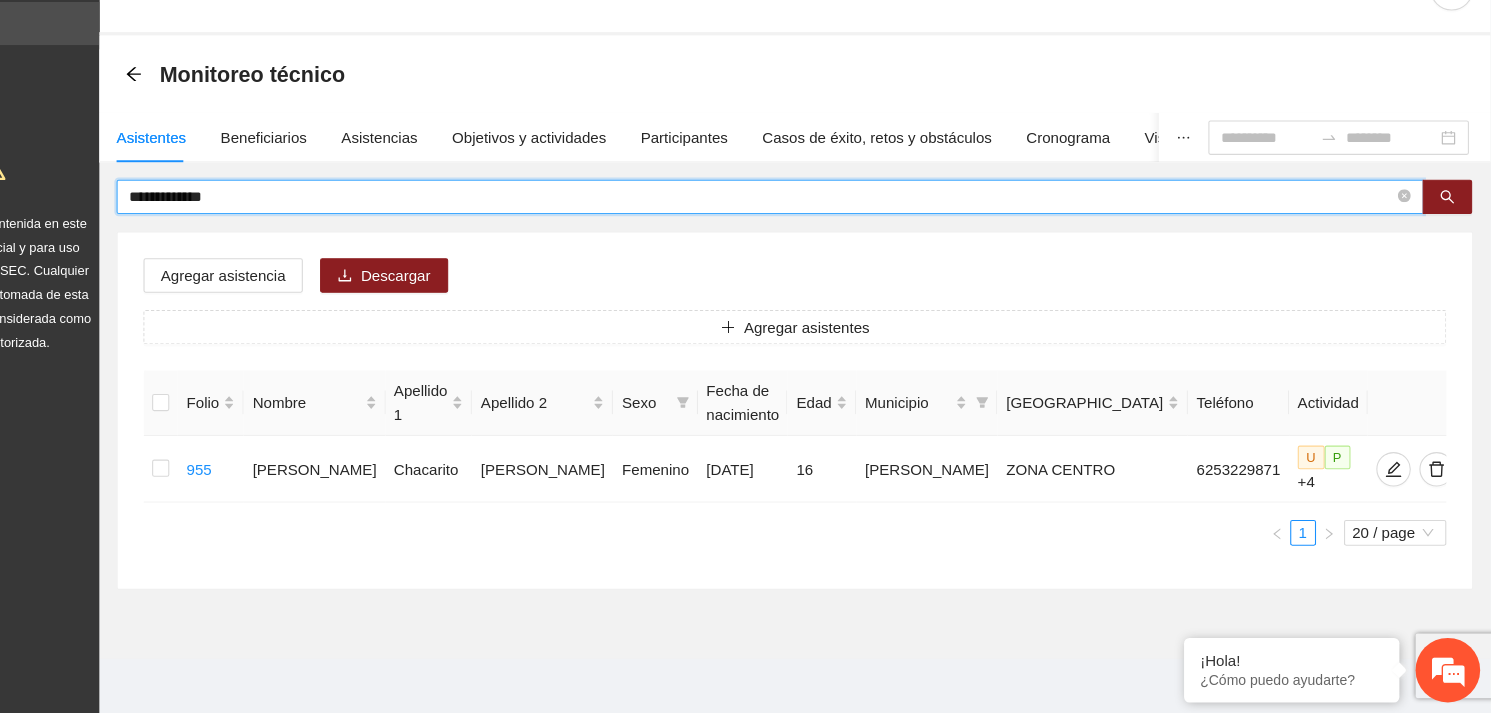 drag, startPoint x: 336, startPoint y: 235, endPoint x: 218, endPoint y: 231, distance: 118.06778 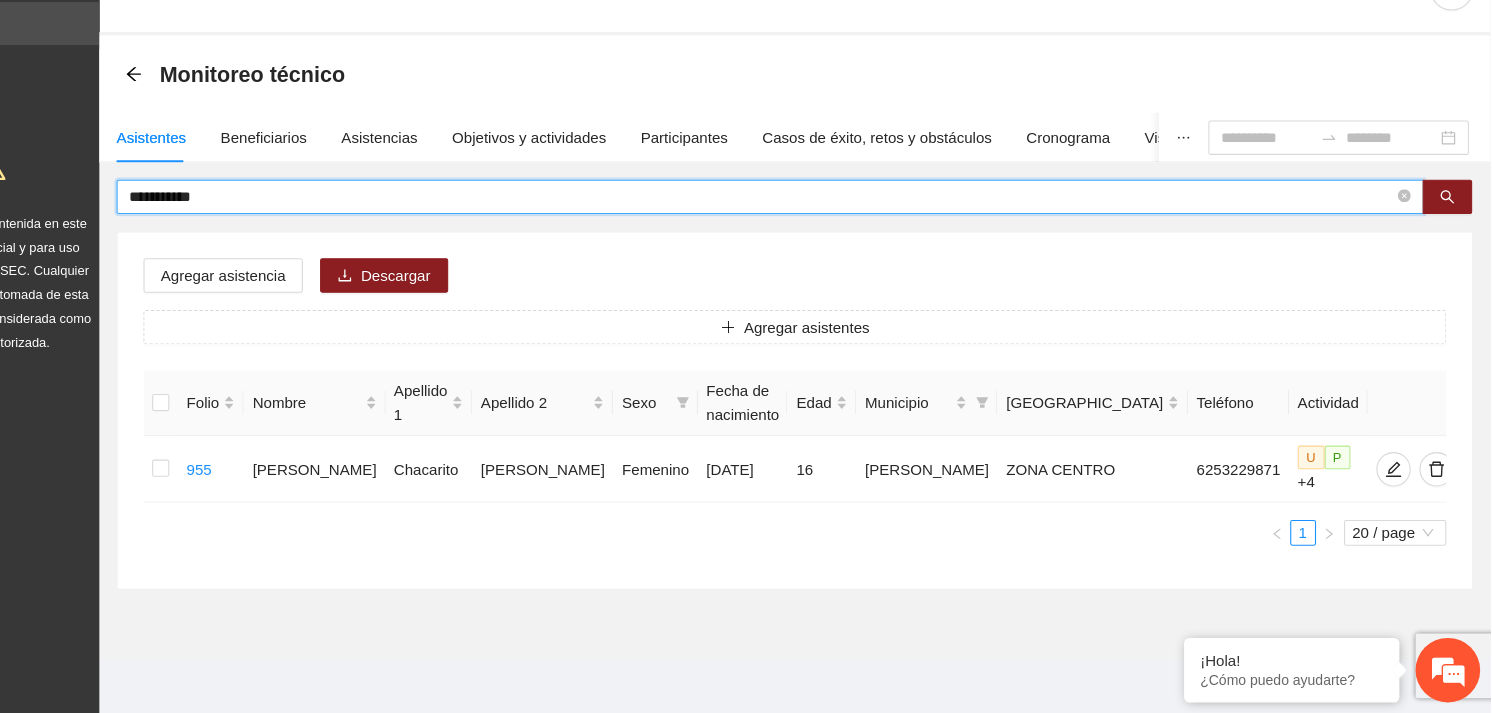 type on "**********" 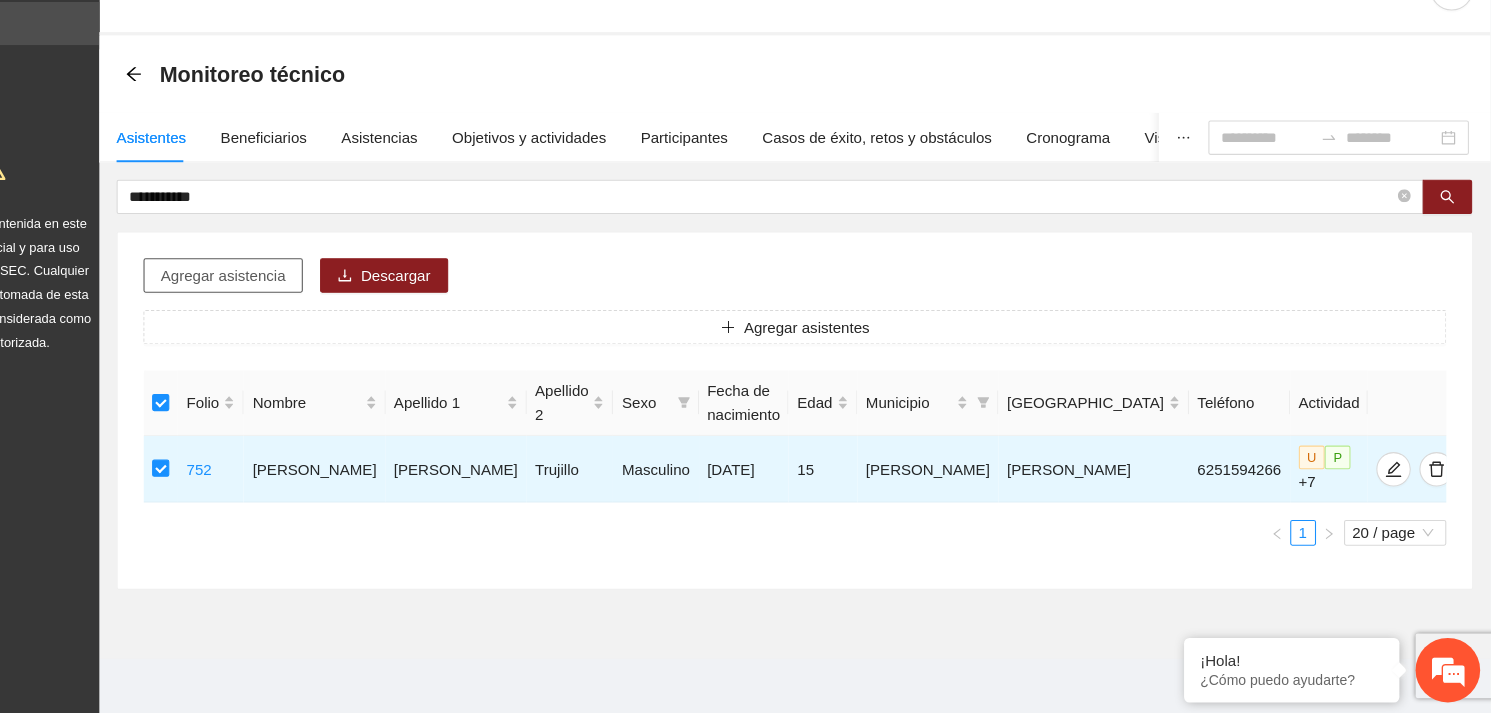 click on "Agregar asistencia" at bounding box center [315, 306] 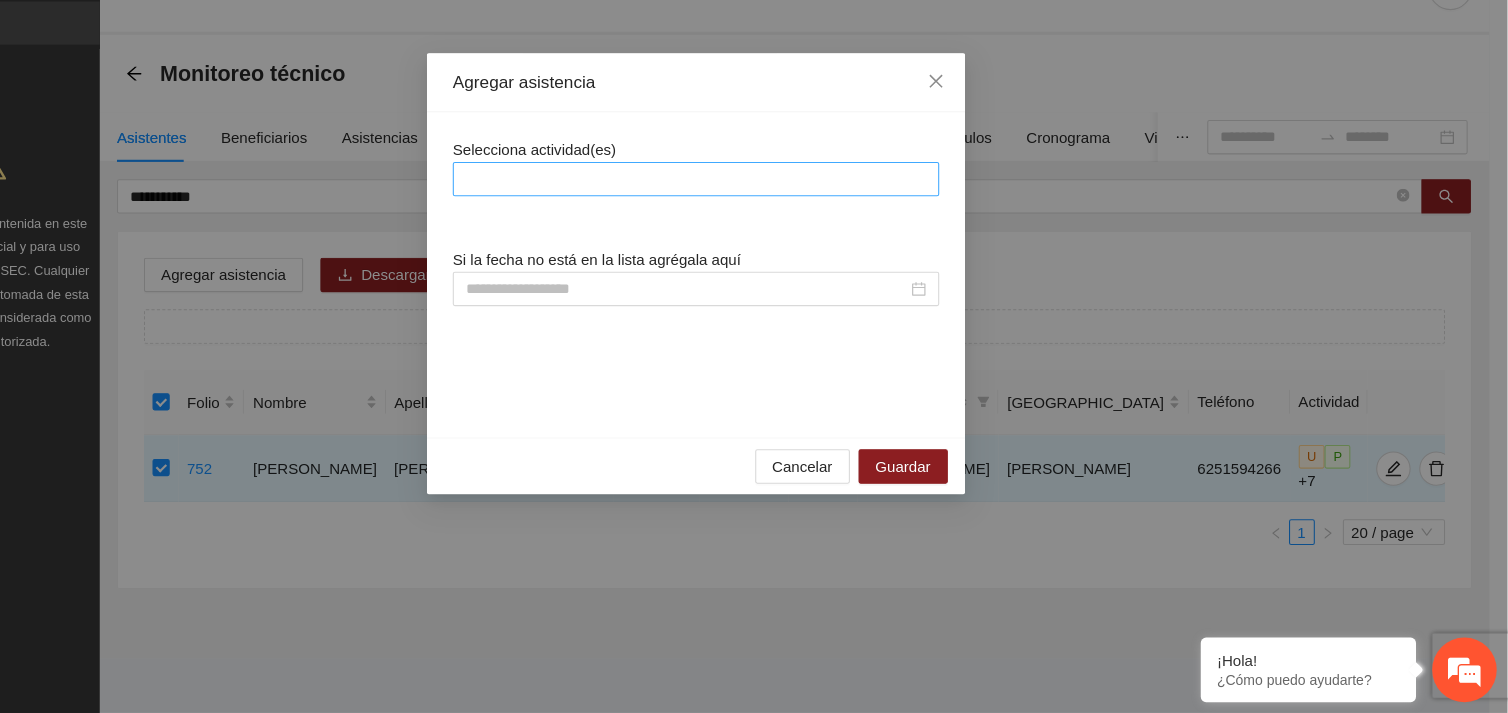 click at bounding box center [754, 217] 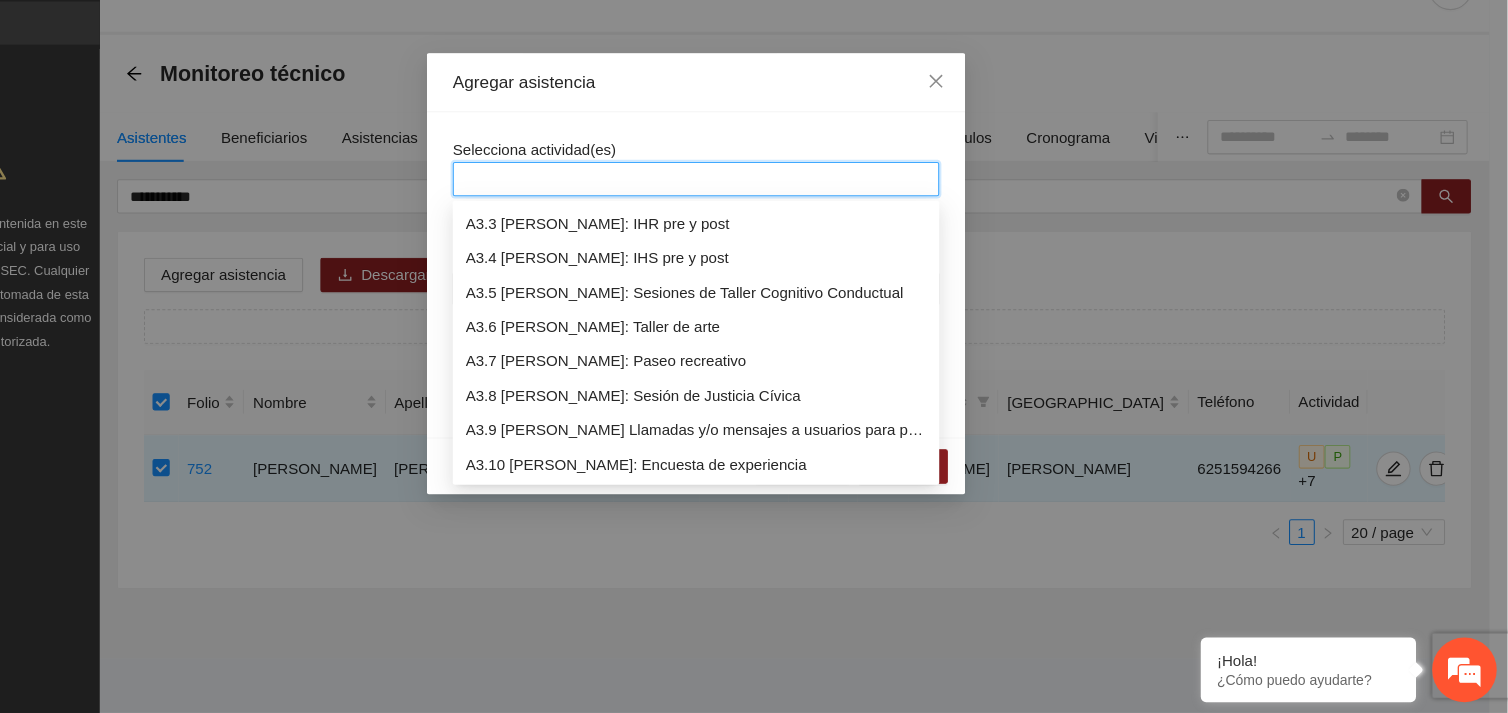 scroll, scrollTop: 1087, scrollLeft: 0, axis: vertical 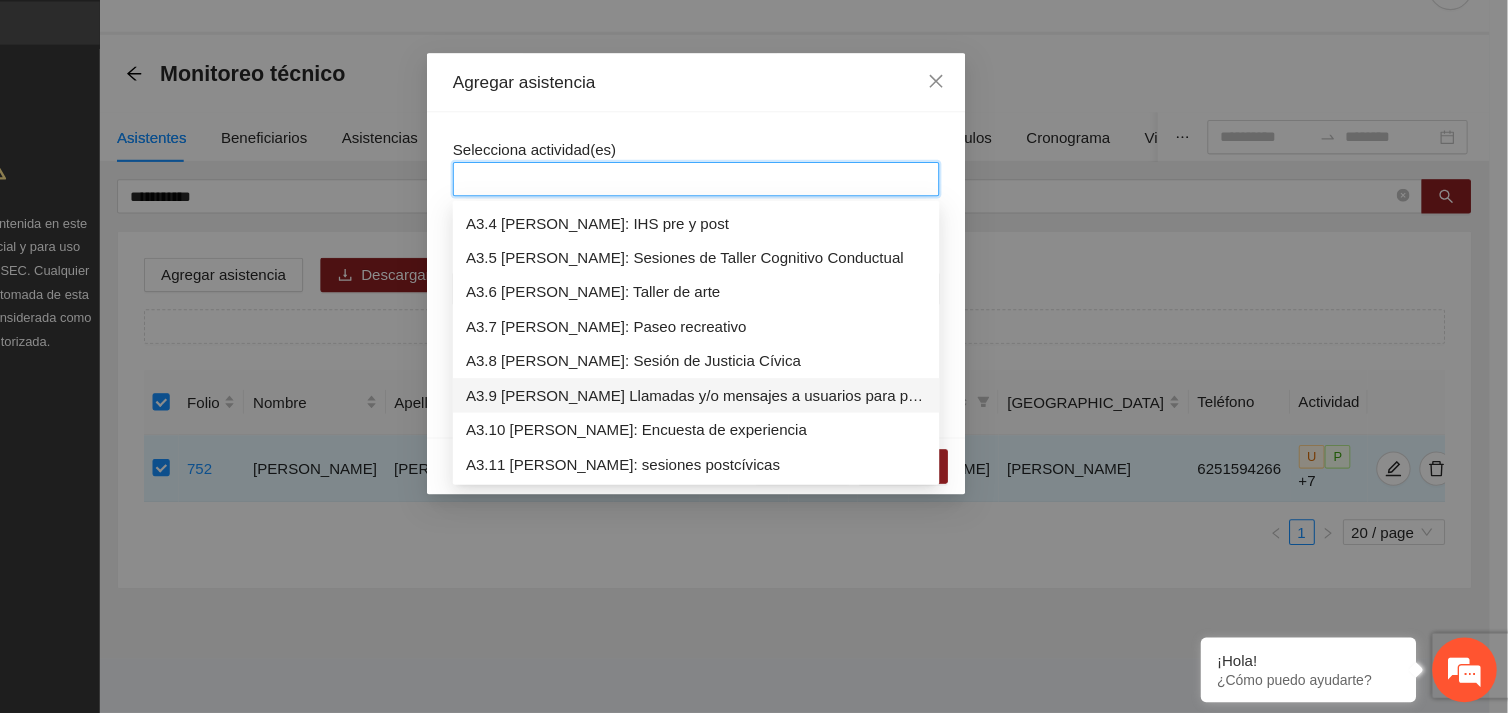 click on "A3.9 [PERSON_NAME] Llamadas y/o mensajes a usuarios para programación, seguimiento y canalización." at bounding box center [754, 418] 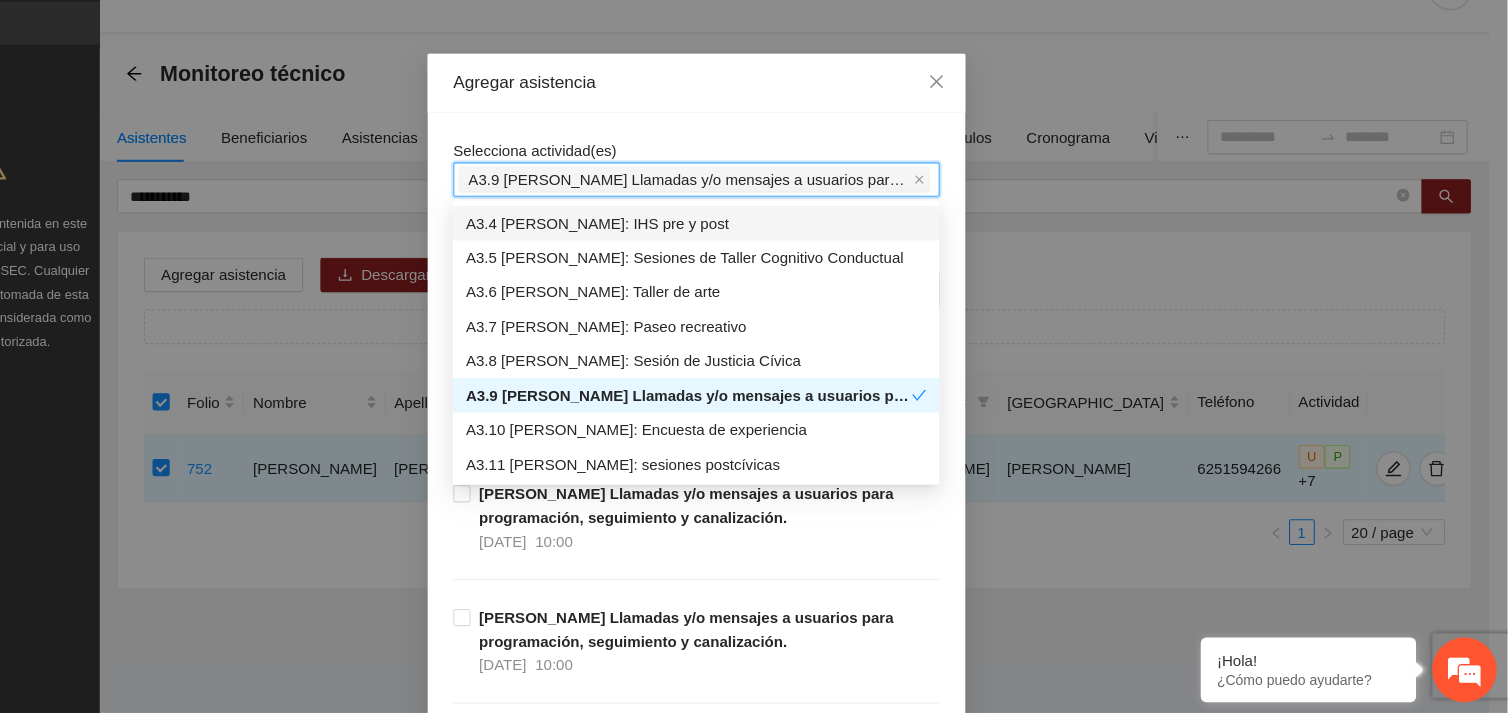click on "Selecciona actividad(es) A3.9 [PERSON_NAME] Llamadas y/o mensajes a usuarios para programación, seguimiento y canalización. A3.9 [PERSON_NAME] Llamadas y/o mensajes a usuarios para programación, seguimiento y canalización." at bounding box center [754, 206] 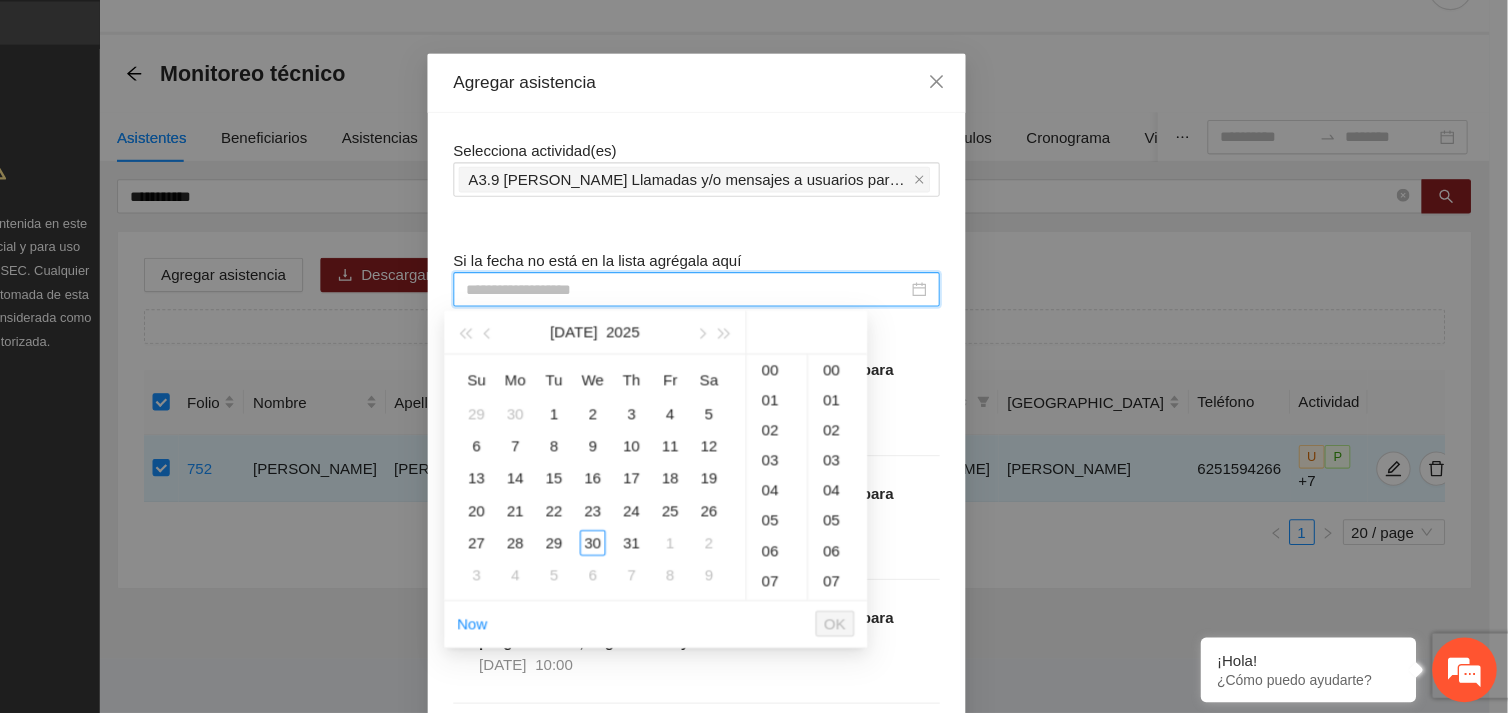 click at bounding box center (745, 319) 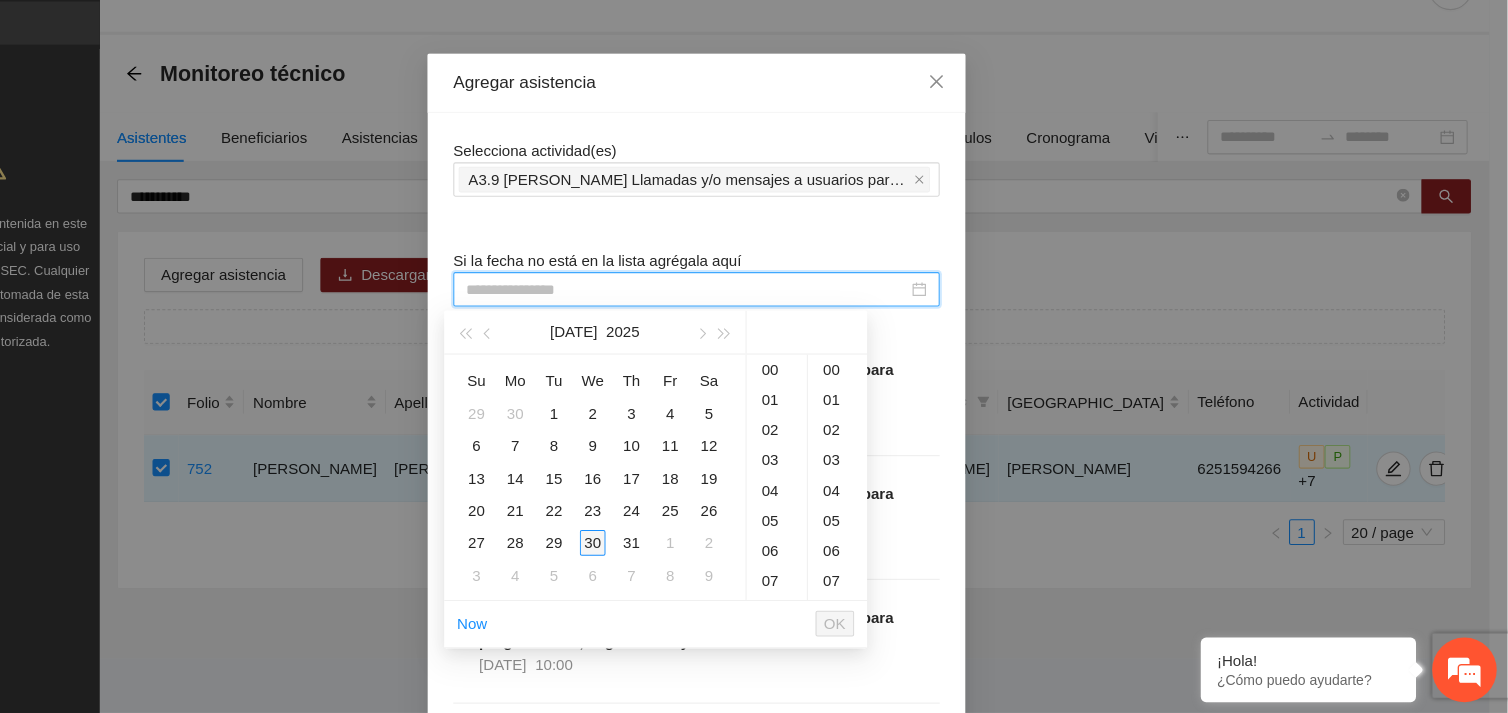 click on "30" at bounding box center (658, 555) 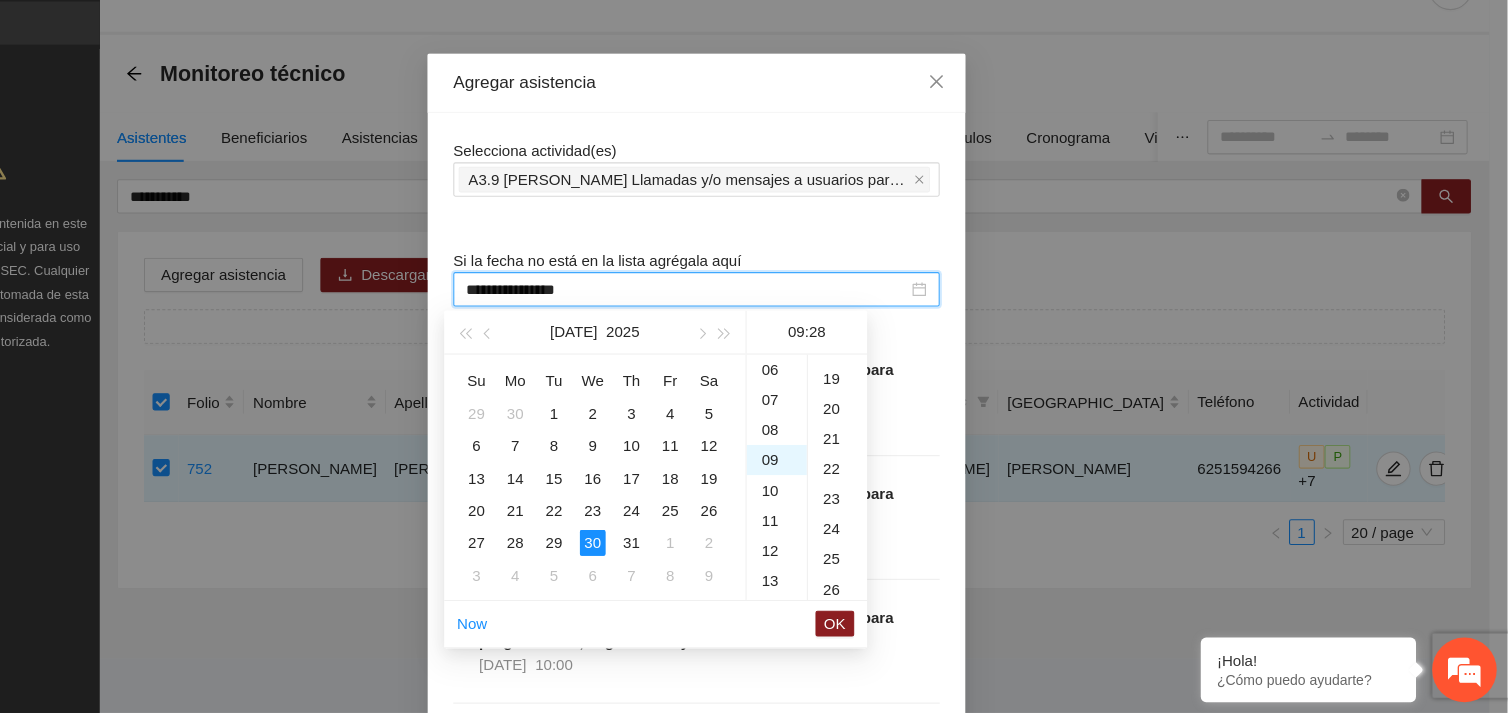 scroll, scrollTop: 252, scrollLeft: 0, axis: vertical 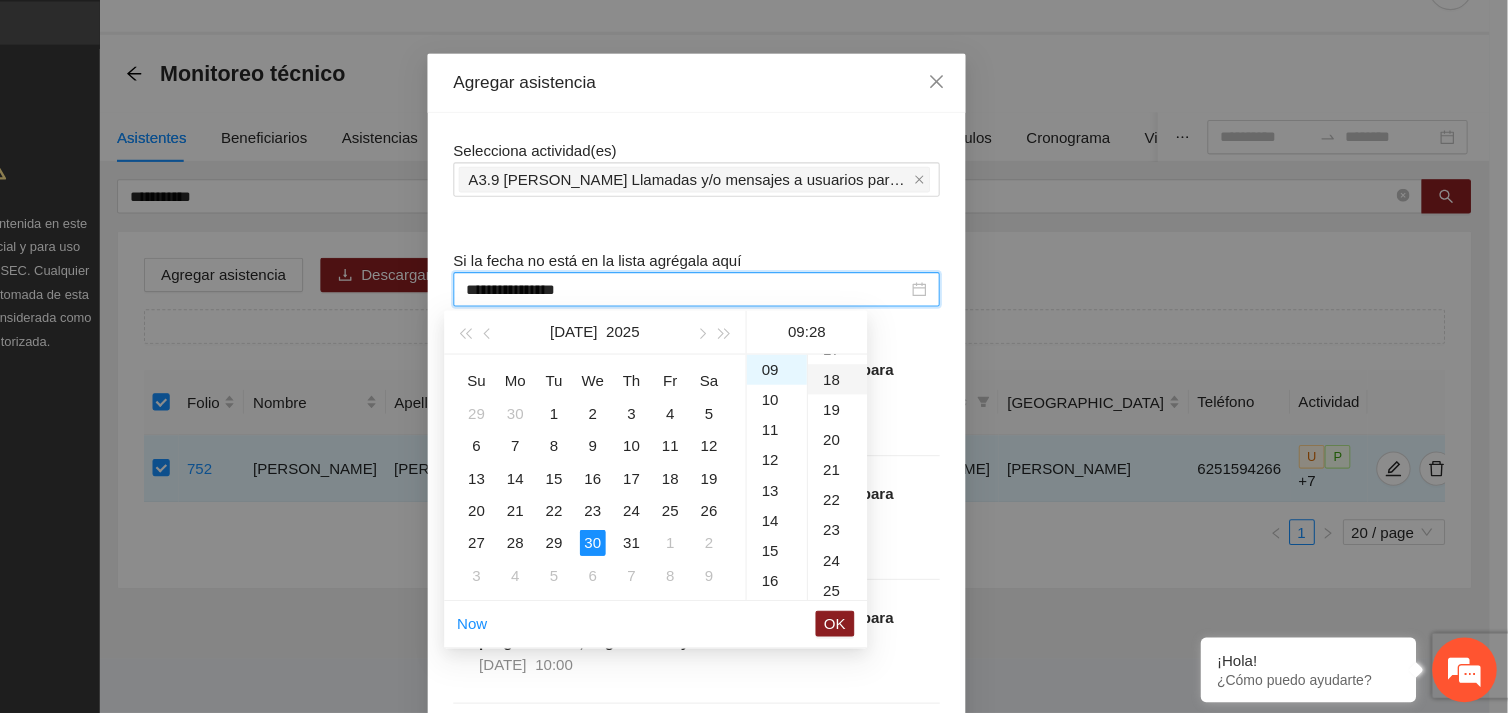 click on "18" at bounding box center (885, 403) 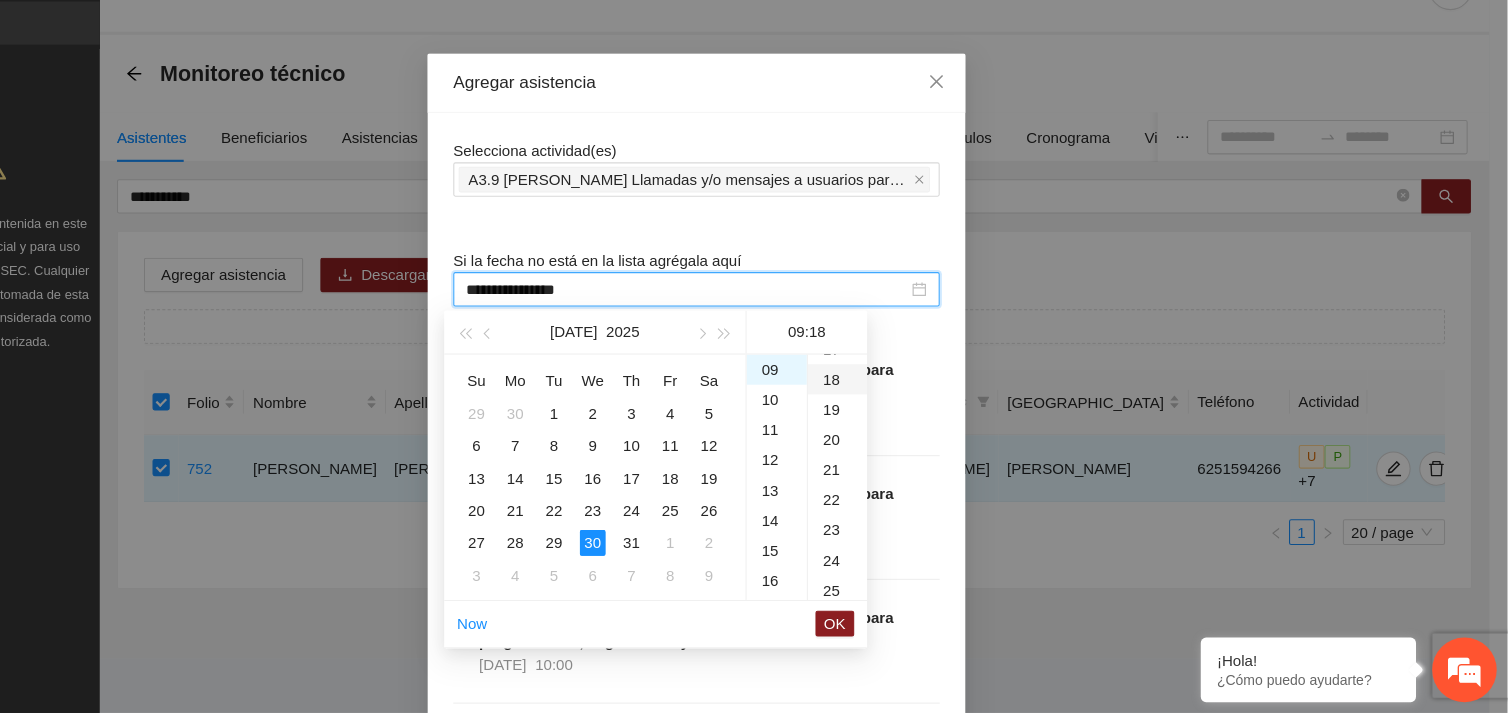 scroll, scrollTop: 504, scrollLeft: 0, axis: vertical 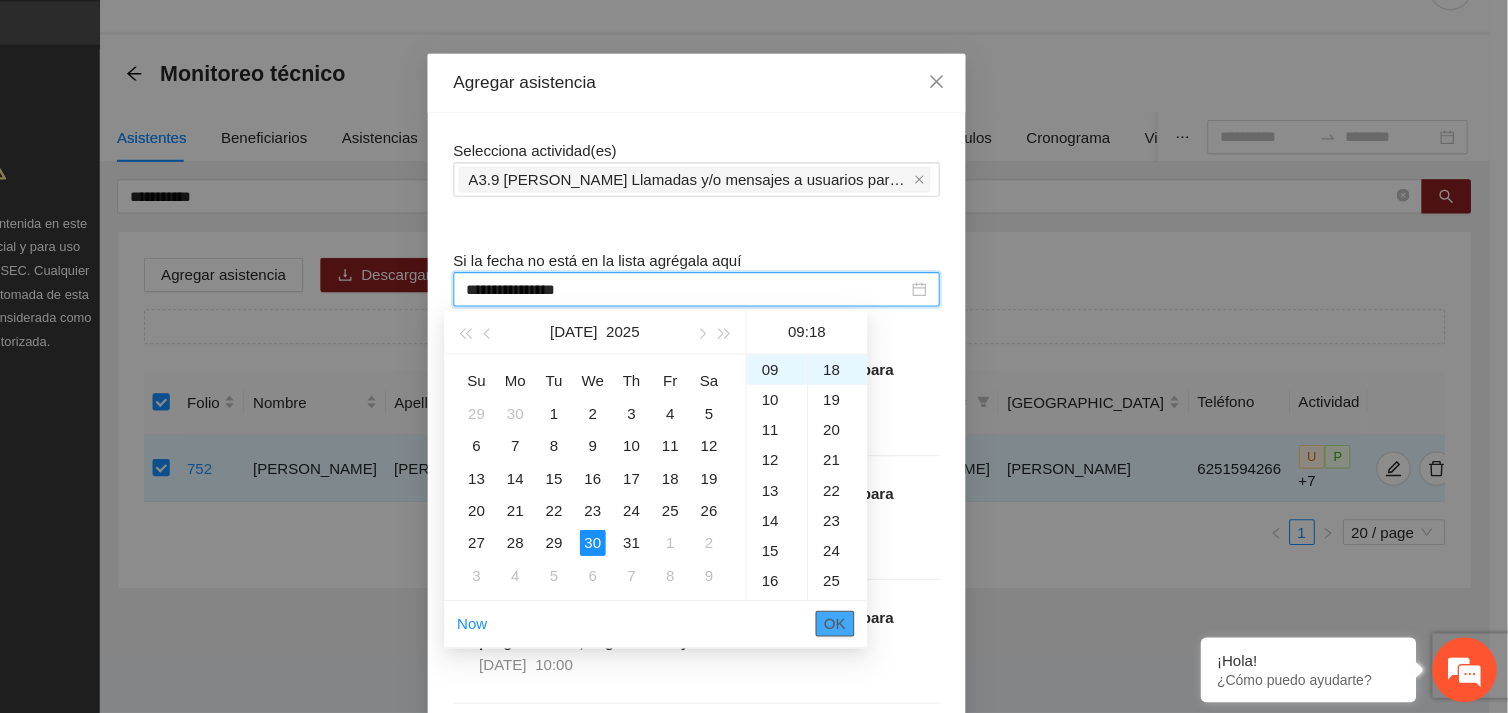 click on "OK" at bounding box center (883, 630) 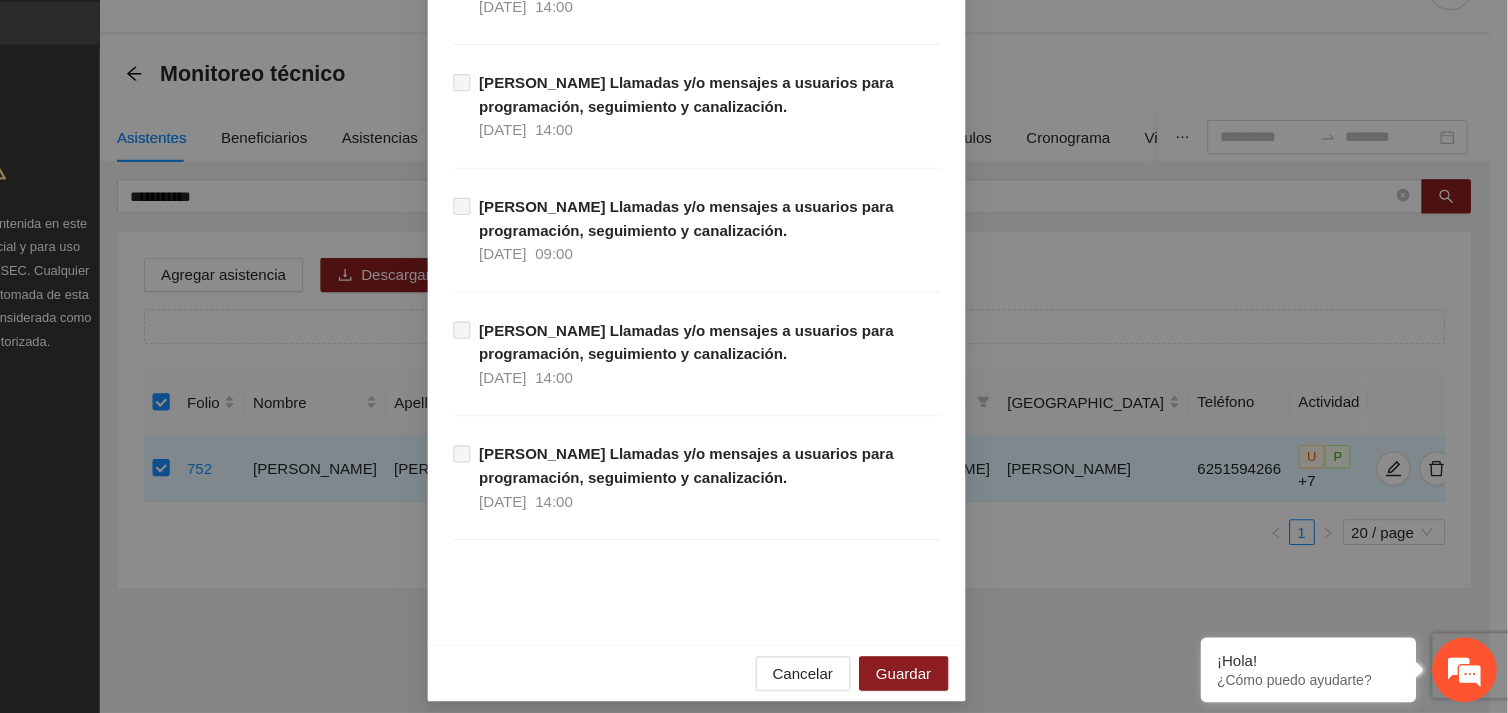 scroll, scrollTop: 18341, scrollLeft: 0, axis: vertical 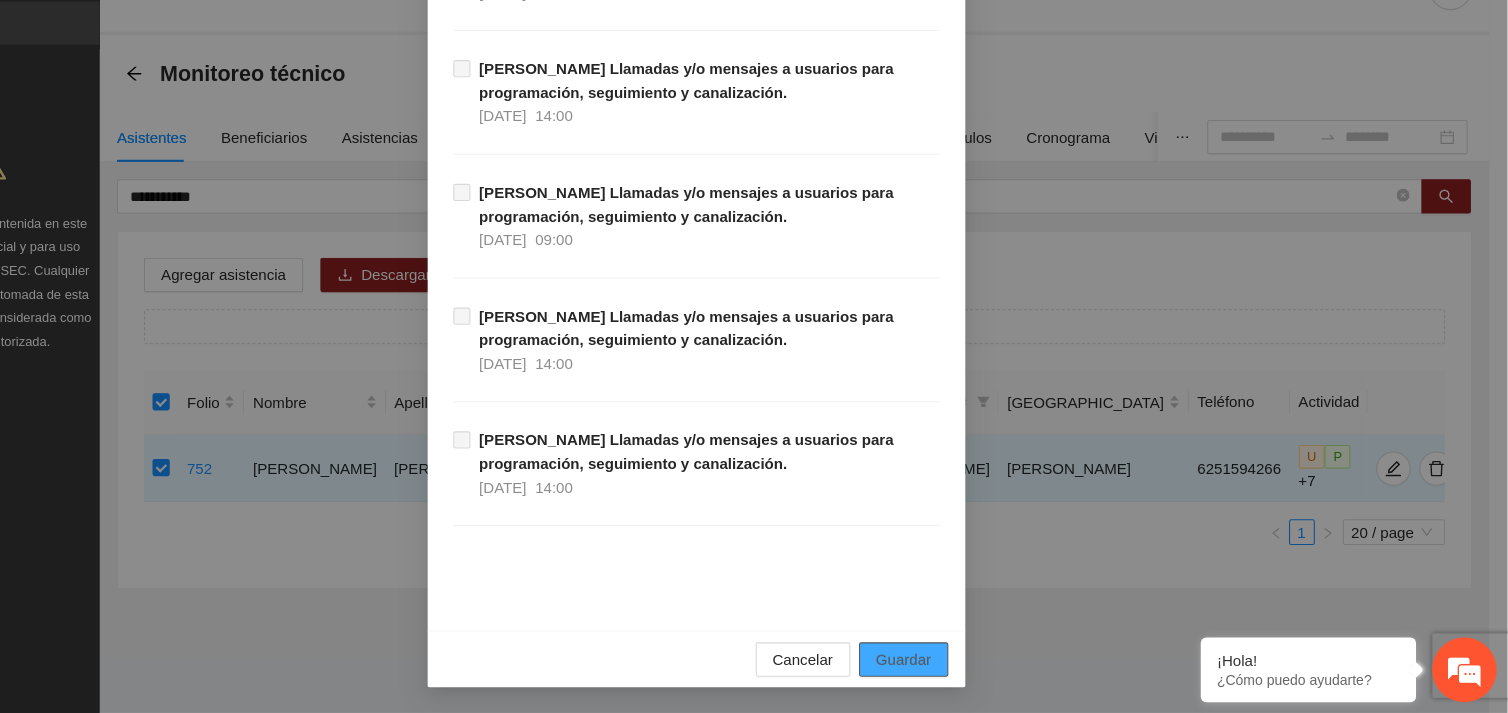 click on "Guardar" at bounding box center (946, 663) 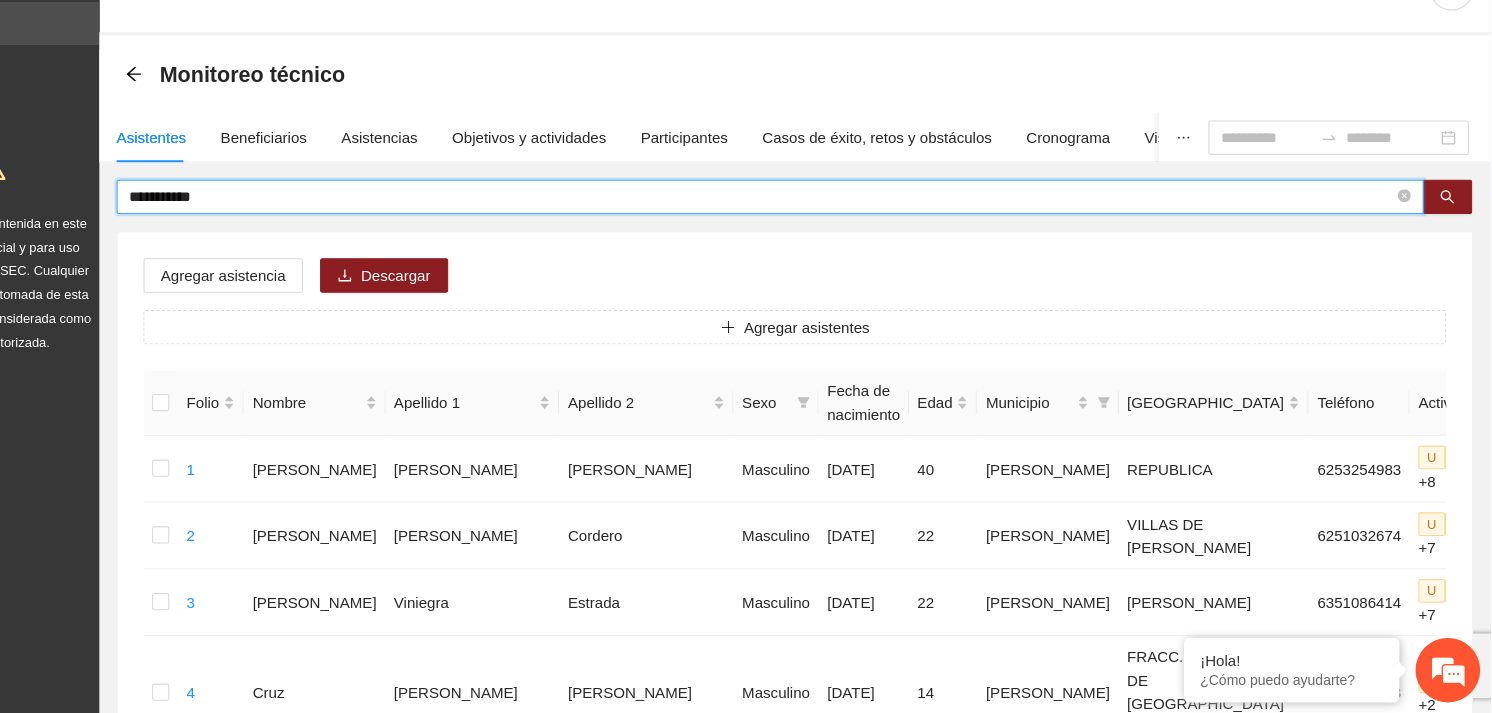 drag, startPoint x: 297, startPoint y: 232, endPoint x: 196, endPoint y: 229, distance: 101.04455 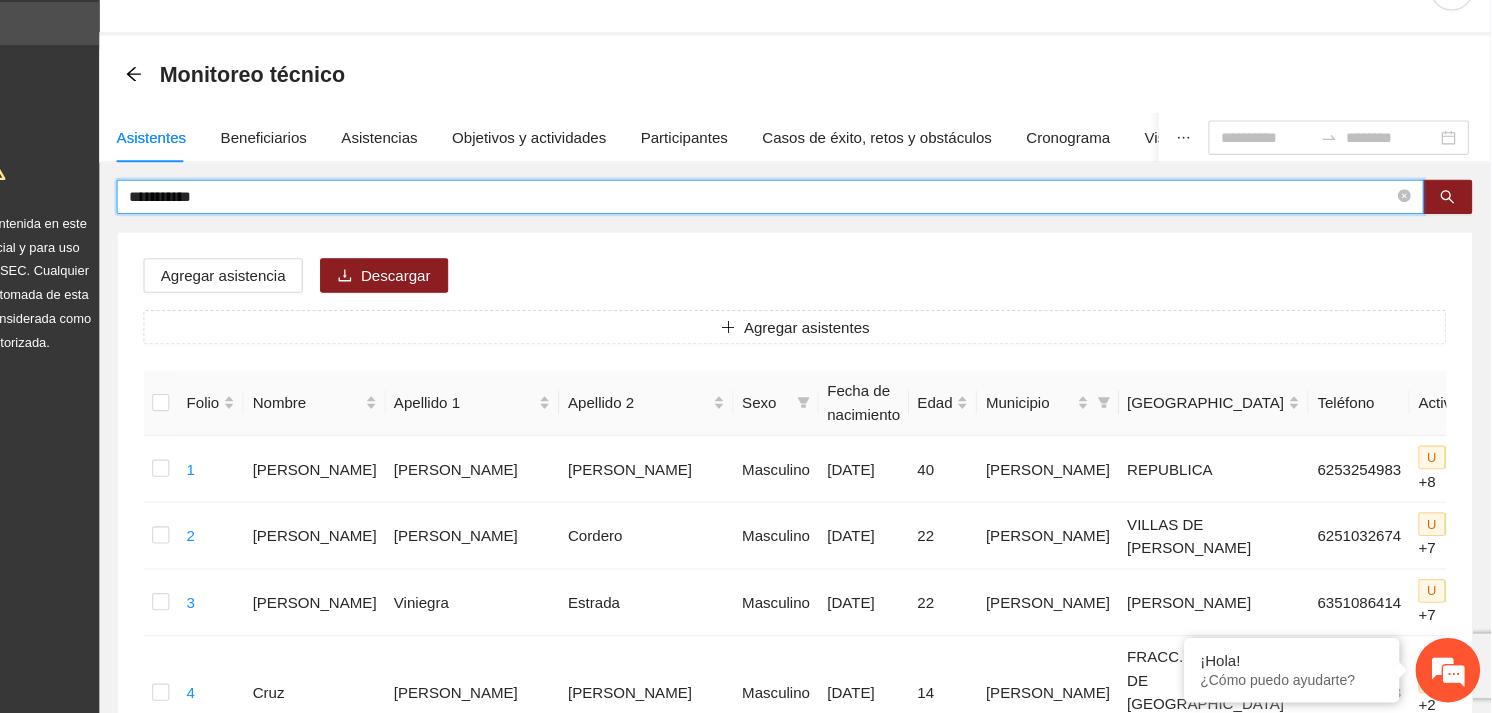 type on "**********" 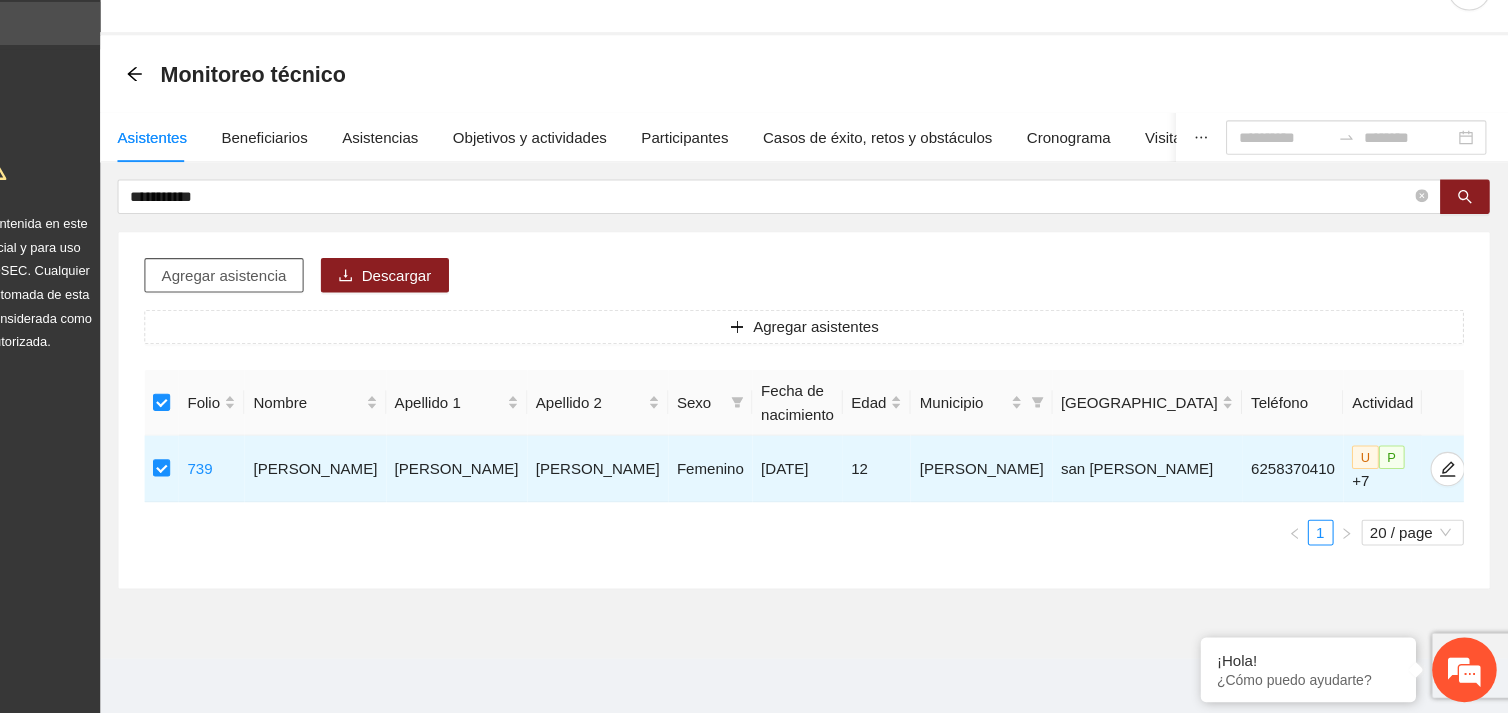 click on "Agregar asistencia" at bounding box center (315, 306) 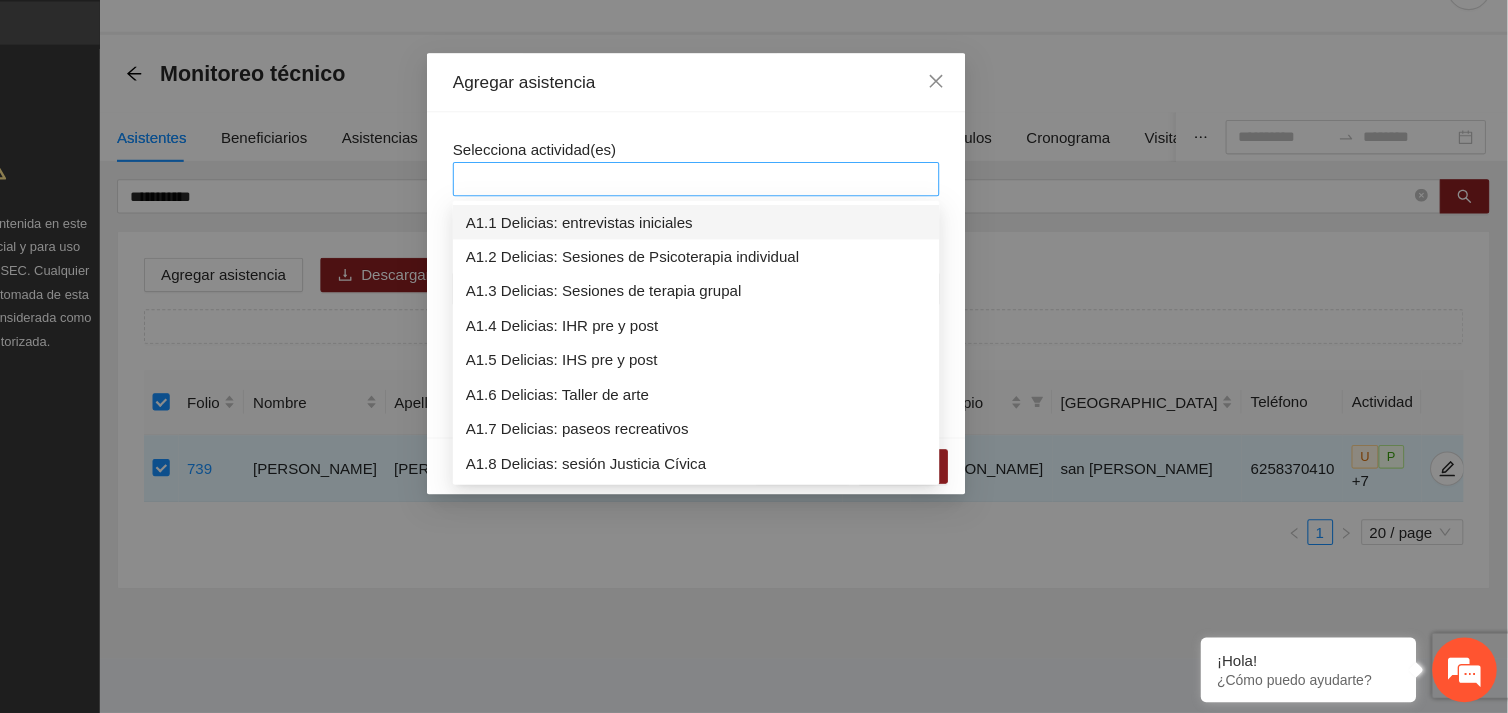 click at bounding box center [754, 217] 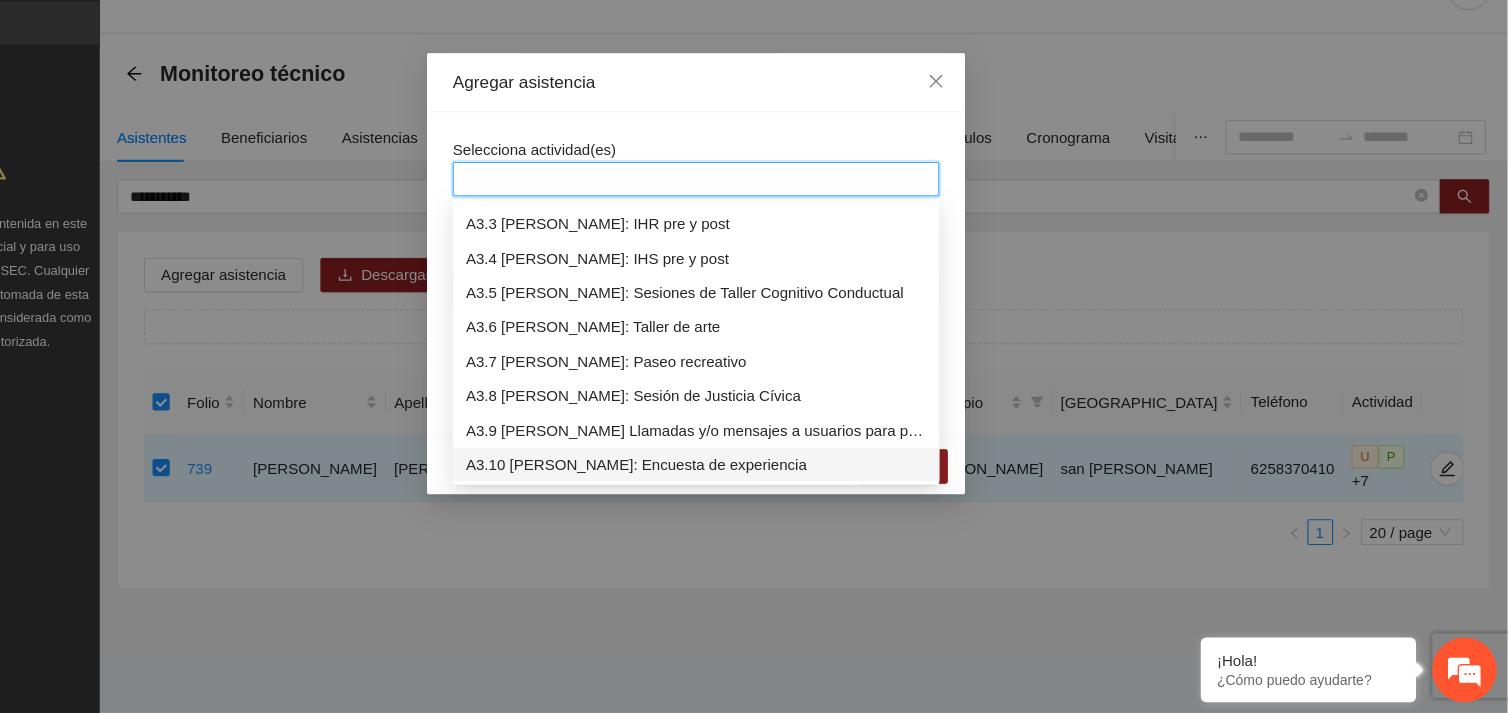 scroll, scrollTop: 1087, scrollLeft: 0, axis: vertical 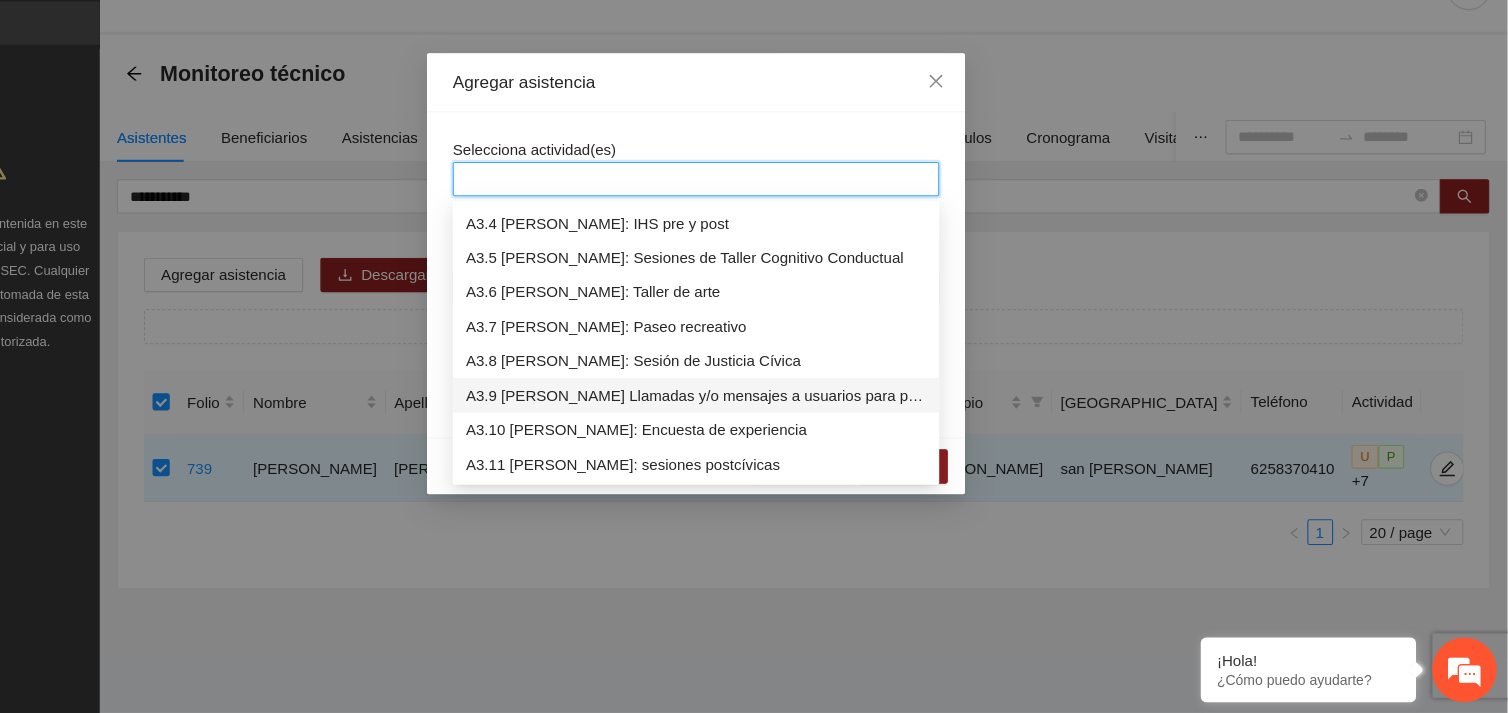 click on "A3.9 [PERSON_NAME] Llamadas y/o mensajes a usuarios para programación, seguimiento y canalización." at bounding box center (754, 418) 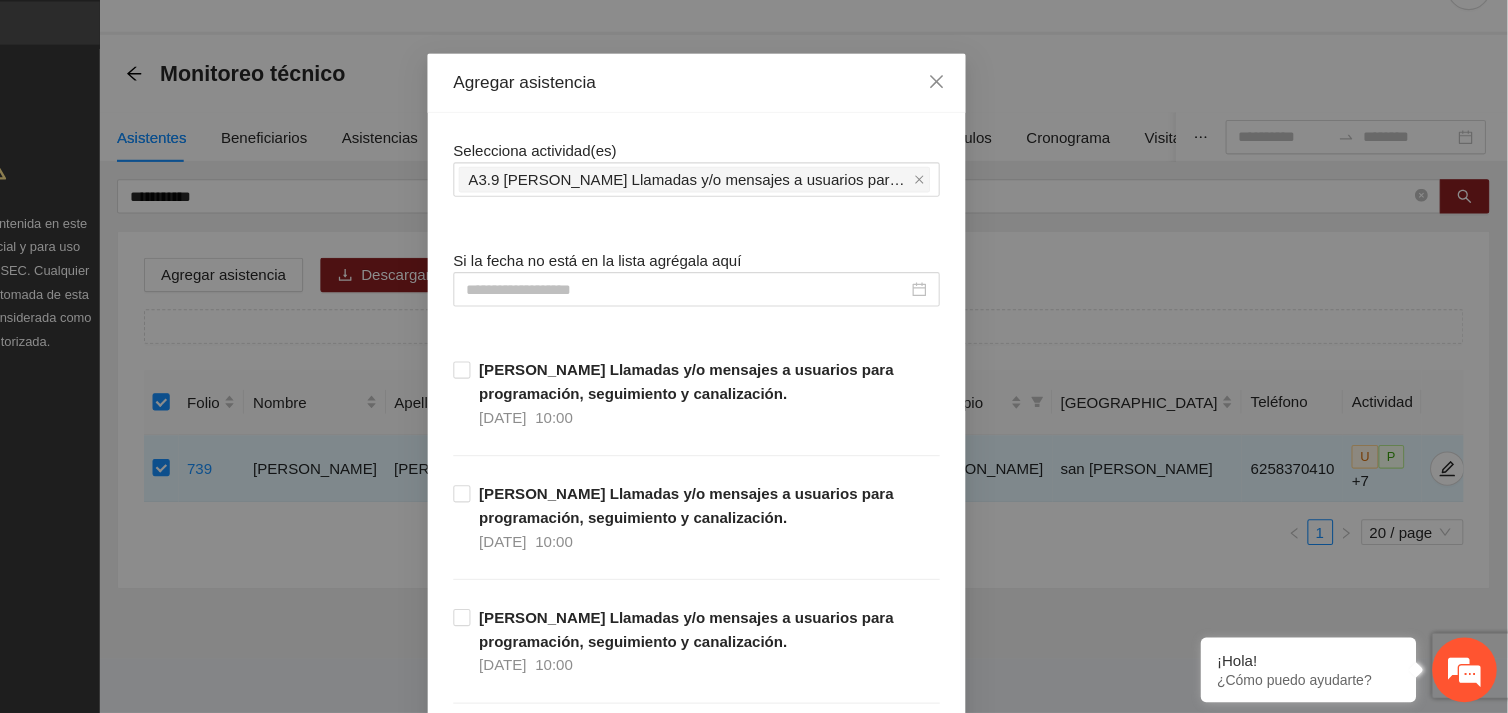 click on "Selecciona actividad(es) A3.9 [PERSON_NAME] Llamadas y/o mensajes a usuarios para programación, seguimiento y canalización." at bounding box center (754, 206) 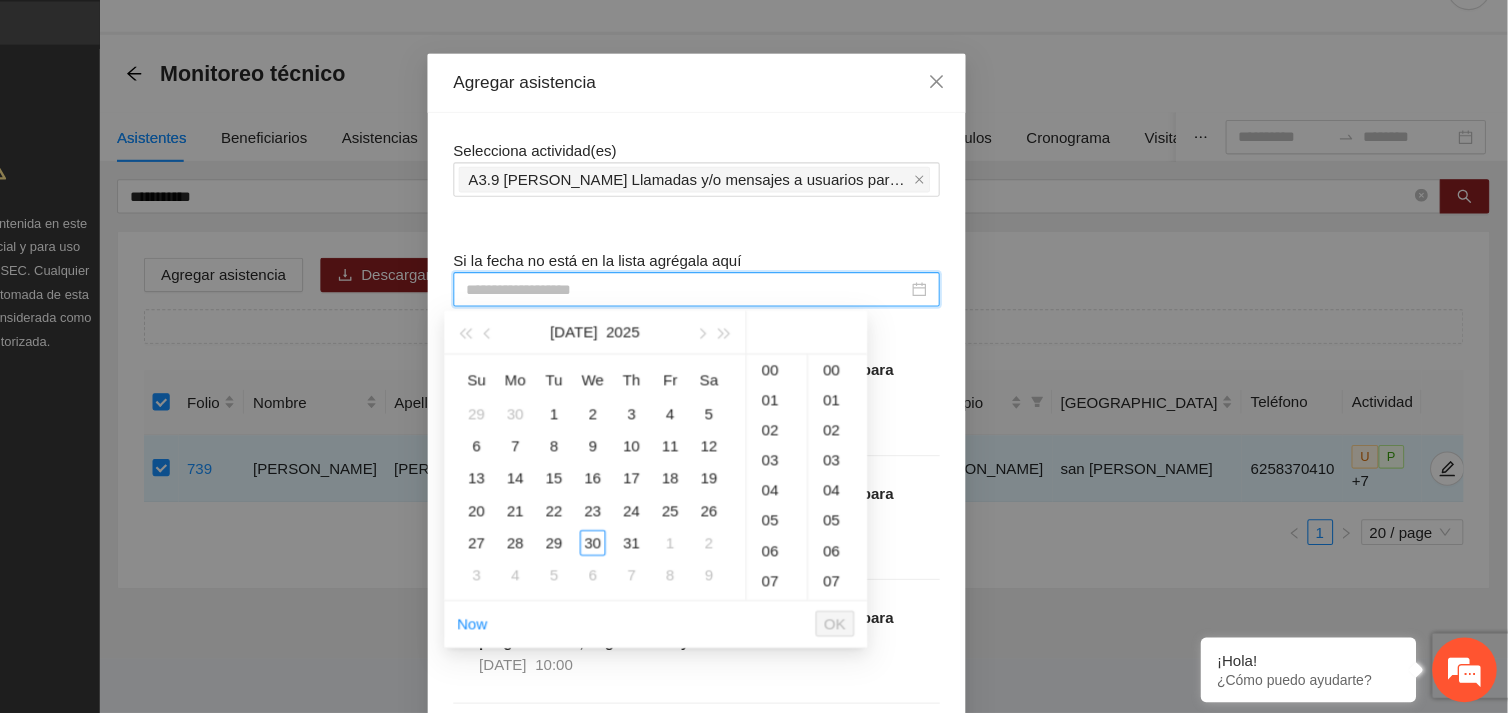 click at bounding box center (745, 319) 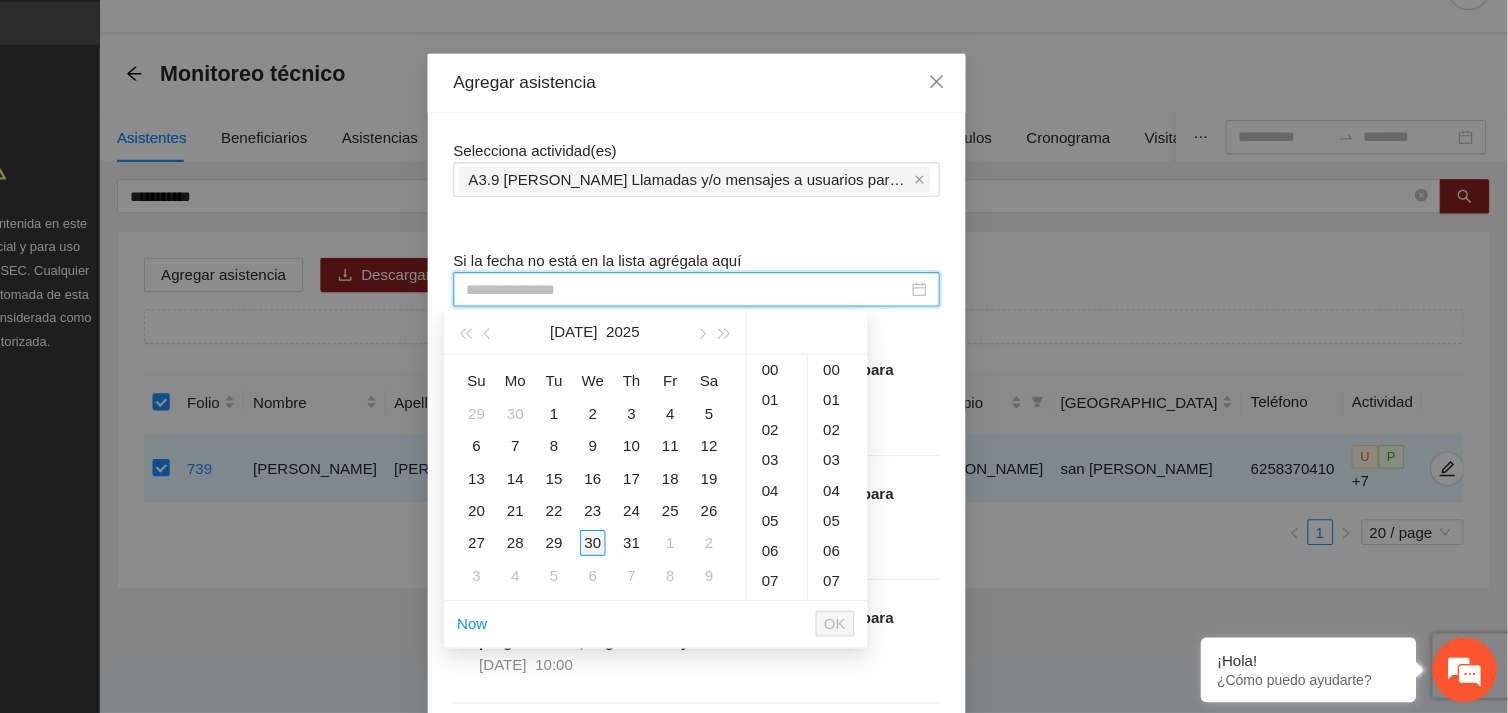 click on "30" at bounding box center (658, 555) 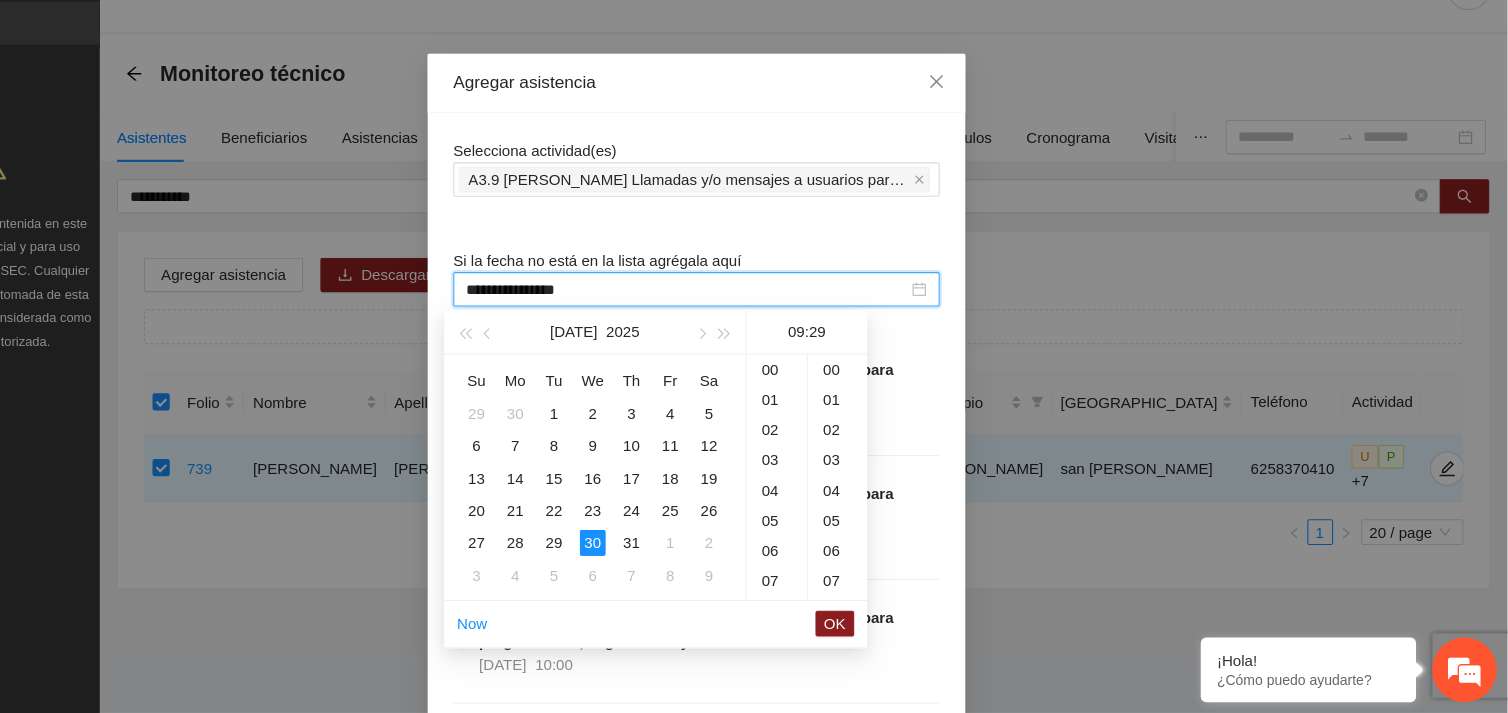 scroll, scrollTop: 252, scrollLeft: 0, axis: vertical 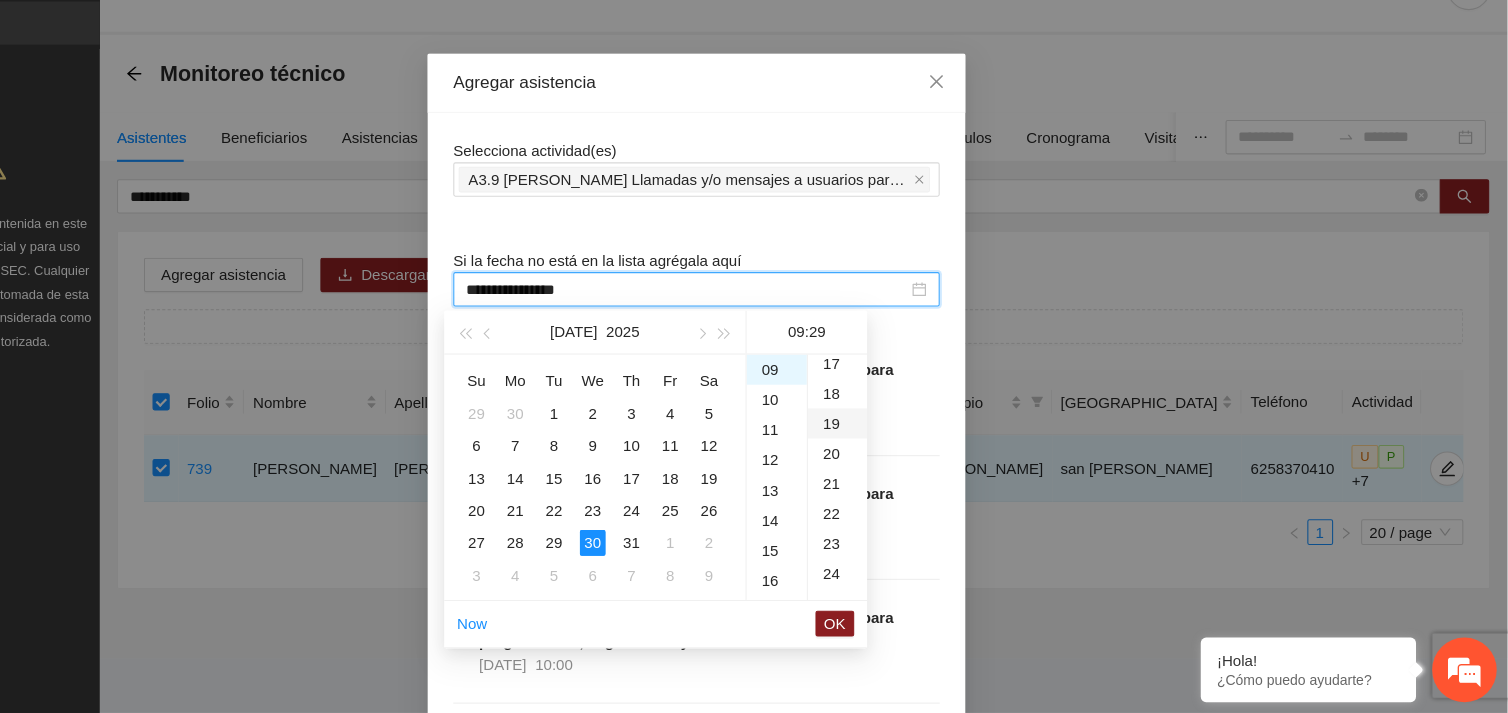 click on "19" at bounding box center [885, 444] 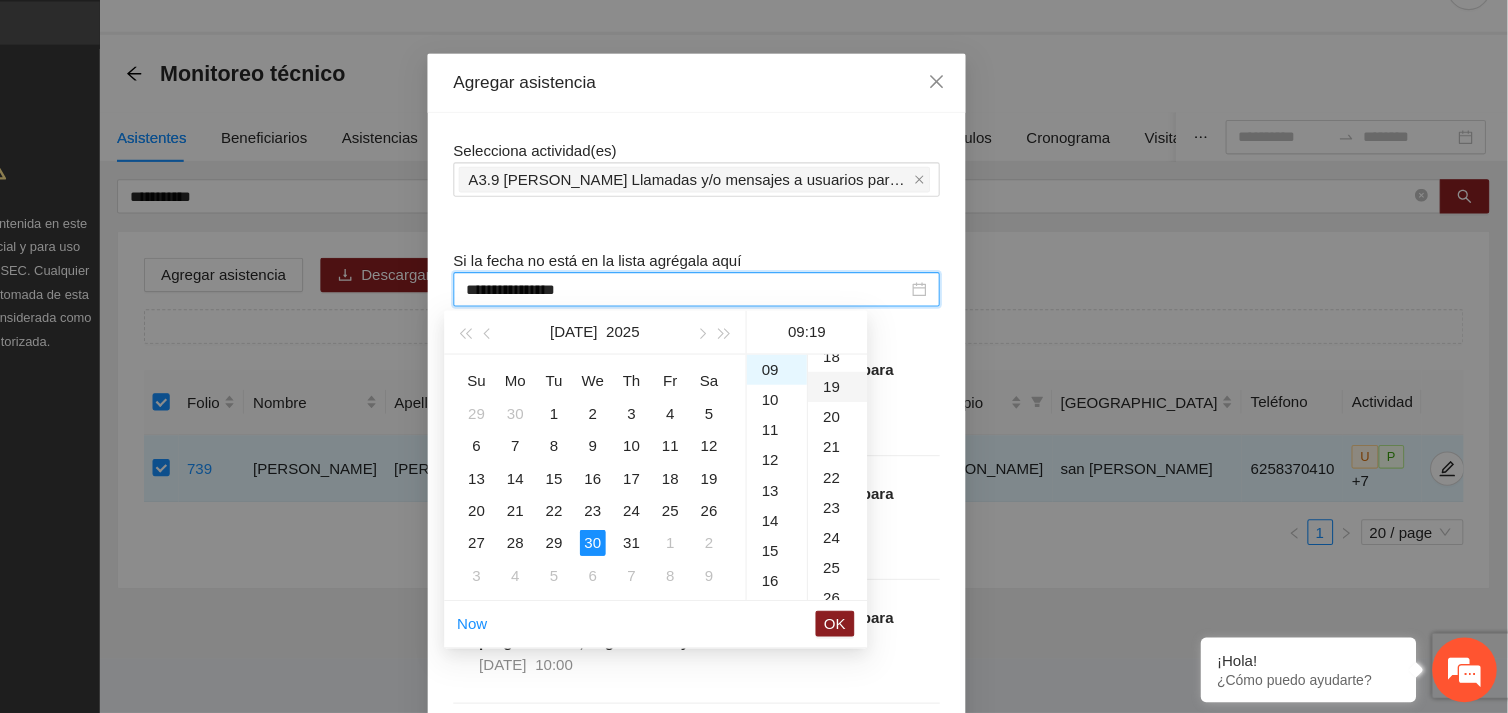 scroll, scrollTop: 532, scrollLeft: 0, axis: vertical 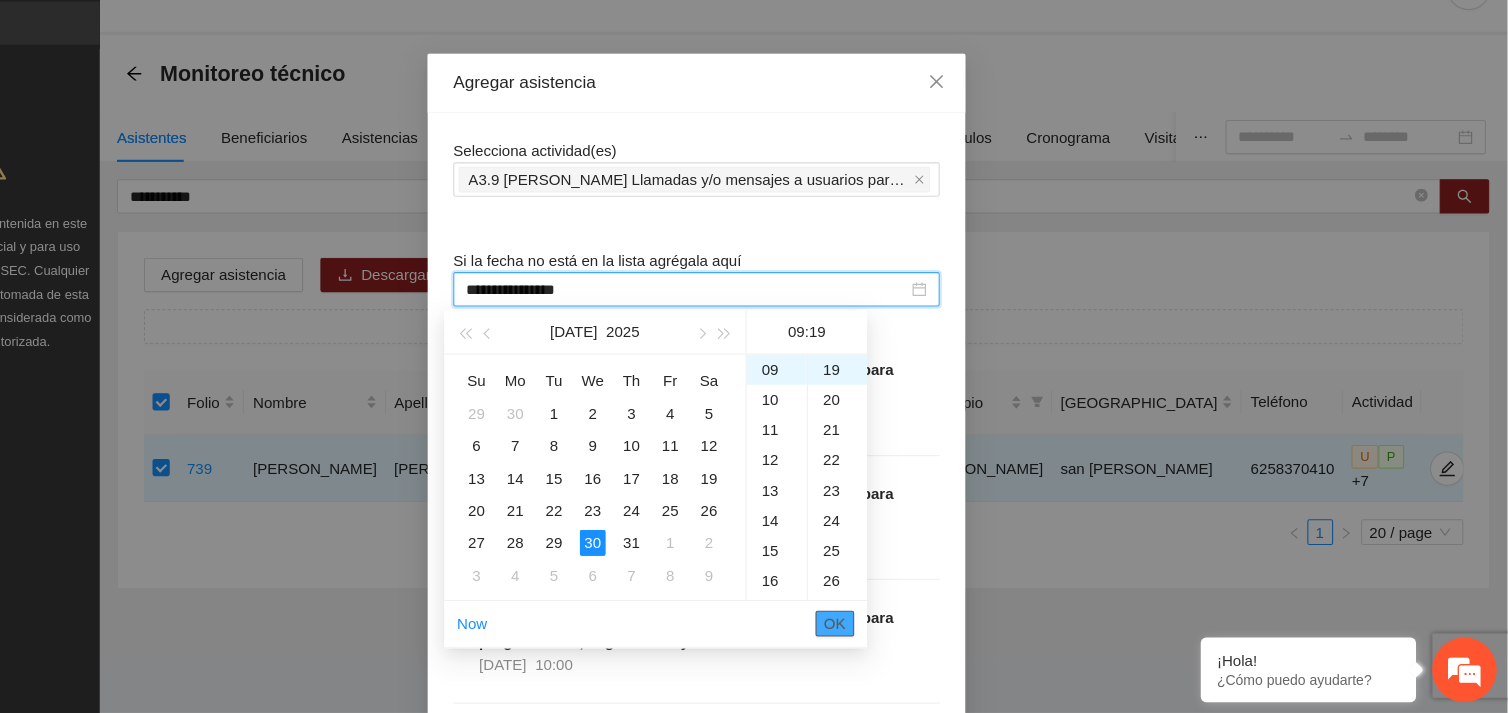 click on "OK" at bounding box center [883, 630] 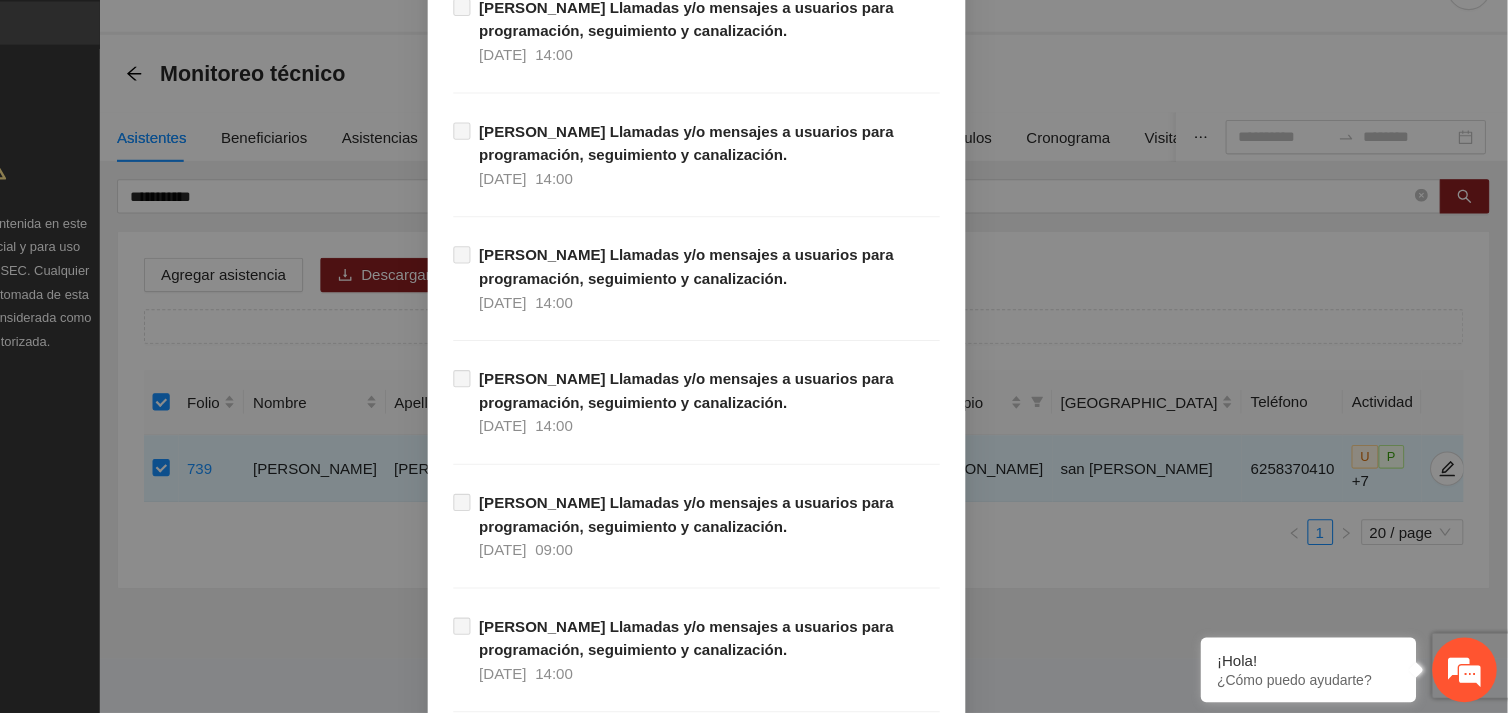 scroll, scrollTop: 18341, scrollLeft: 0, axis: vertical 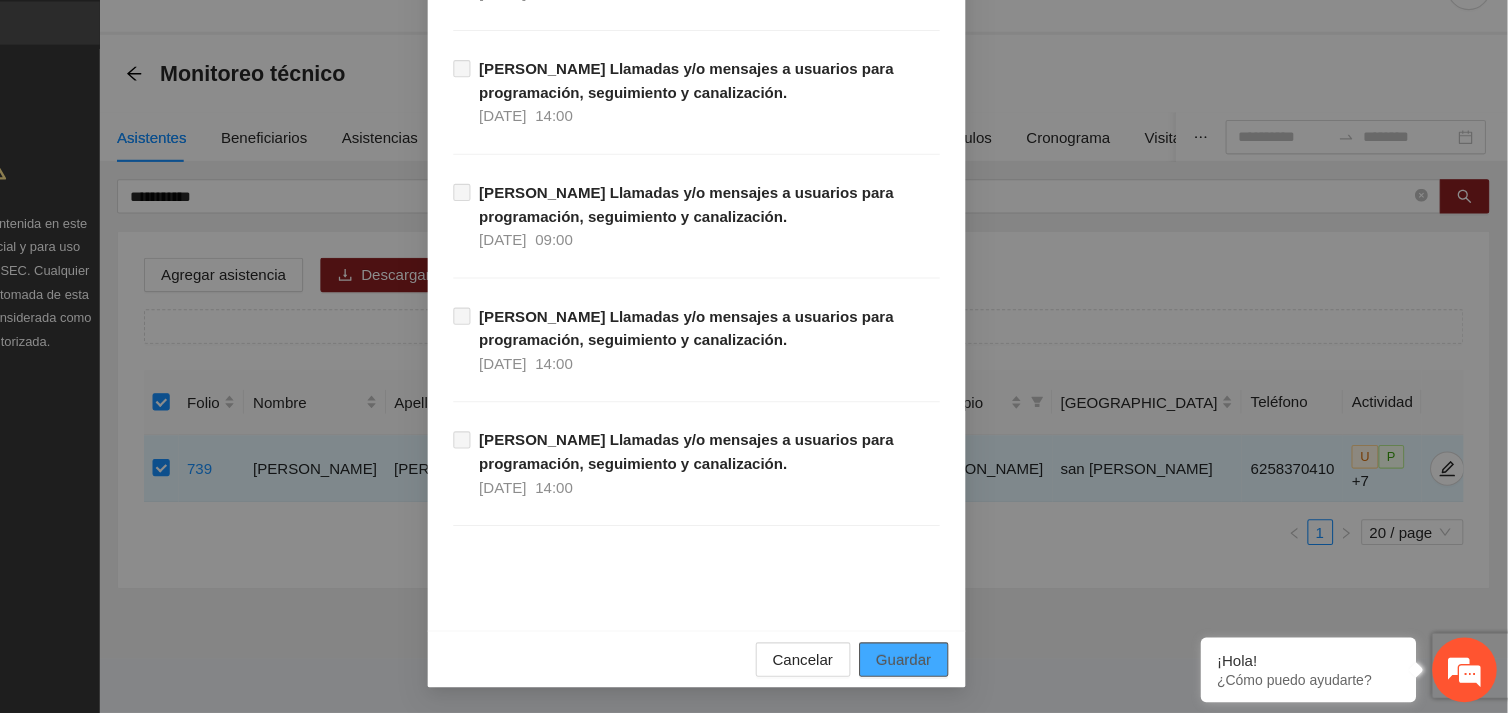 click on "Guardar" at bounding box center [946, 663] 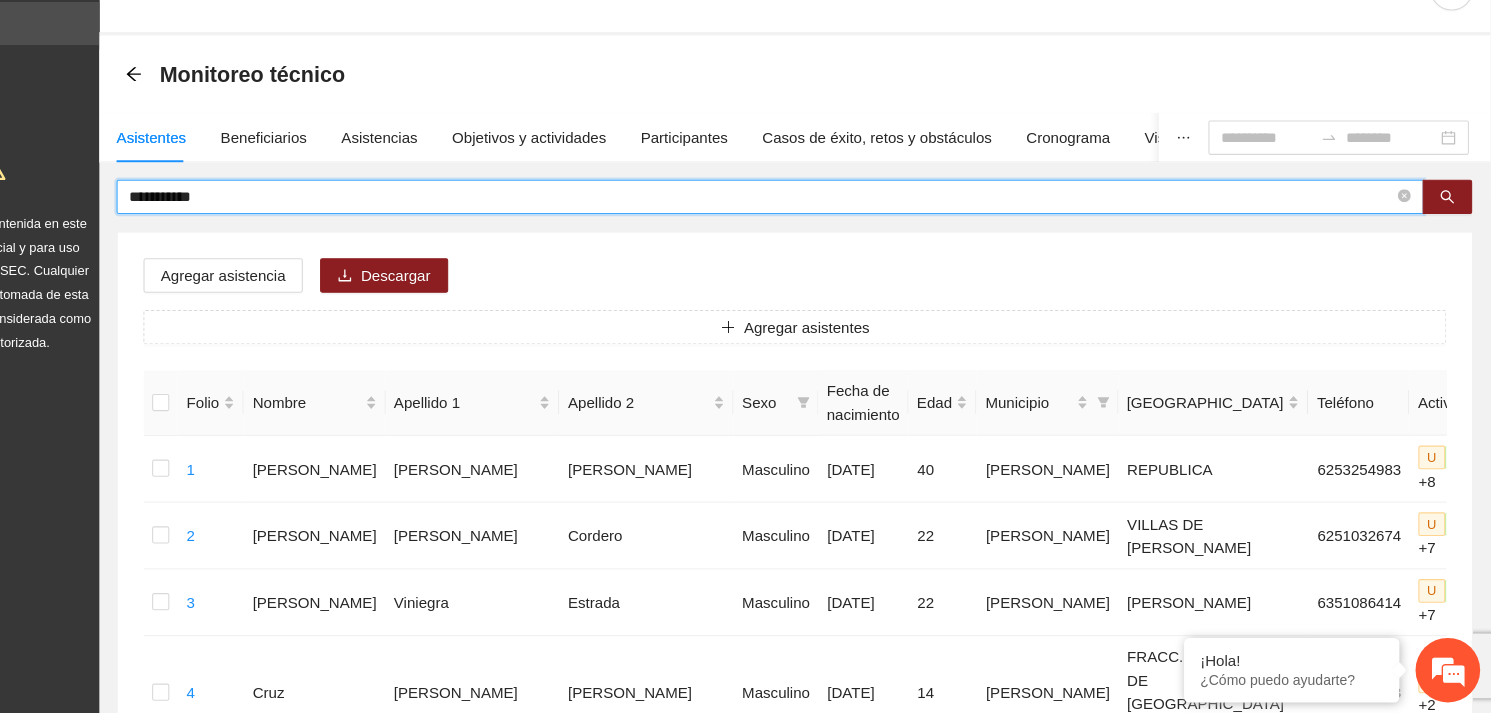 drag, startPoint x: 319, startPoint y: 231, endPoint x: 221, endPoint y: 233, distance: 98.02041 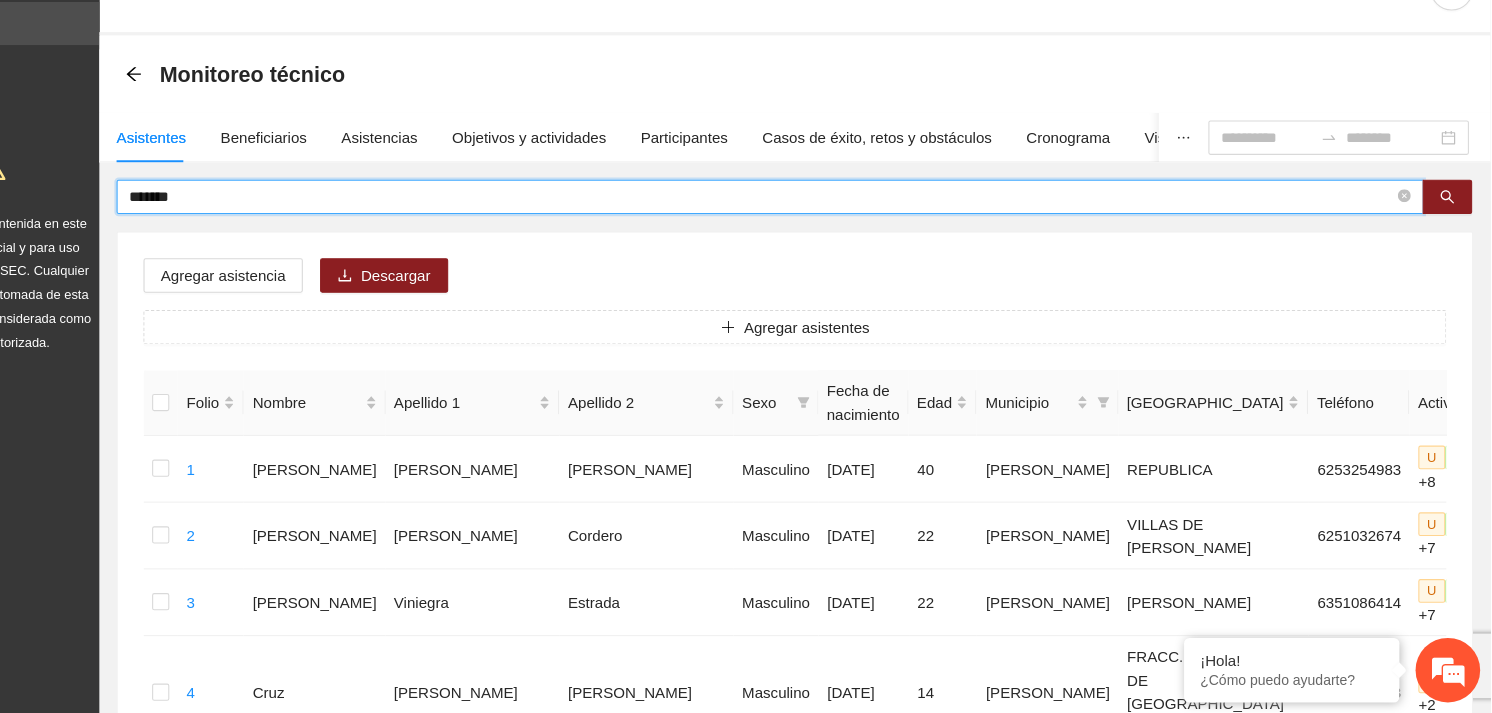 type on "*******" 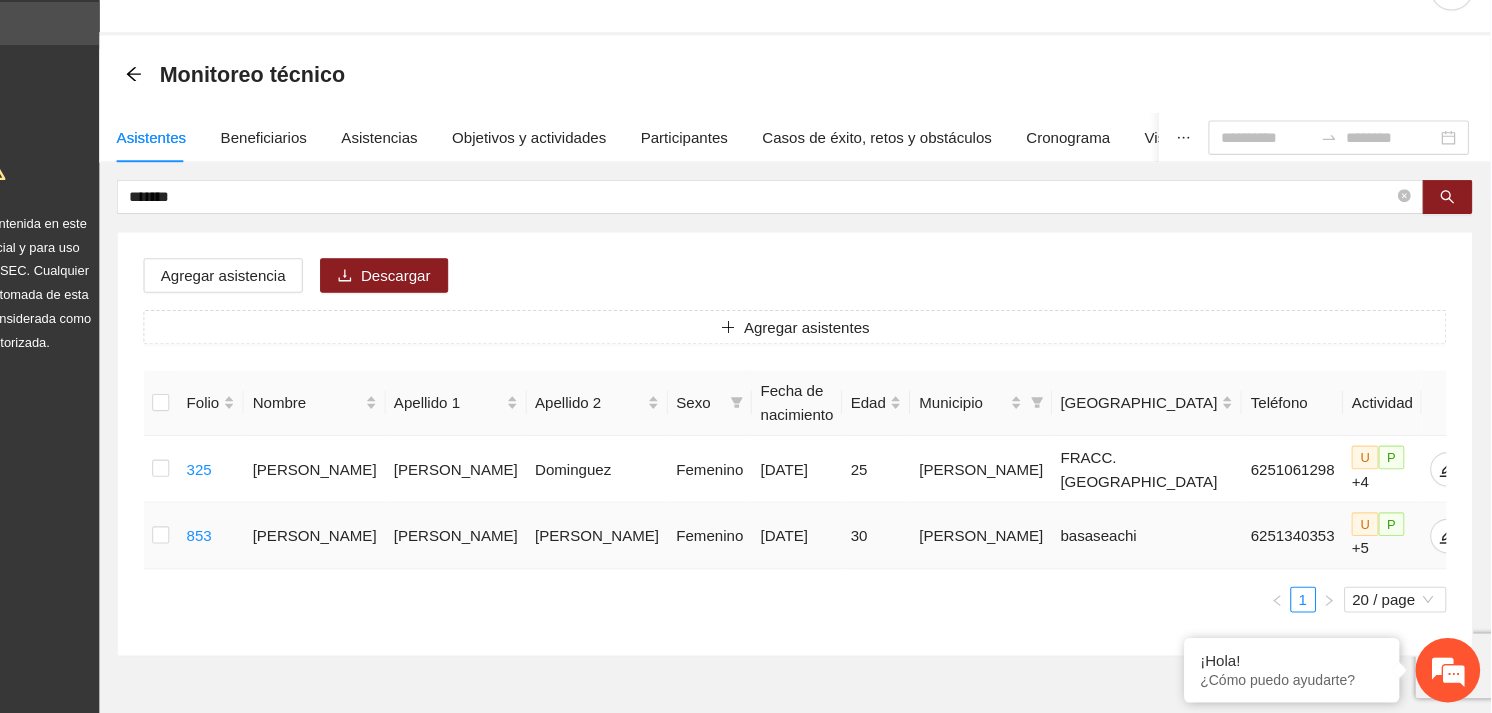 click at bounding box center [257, 548] 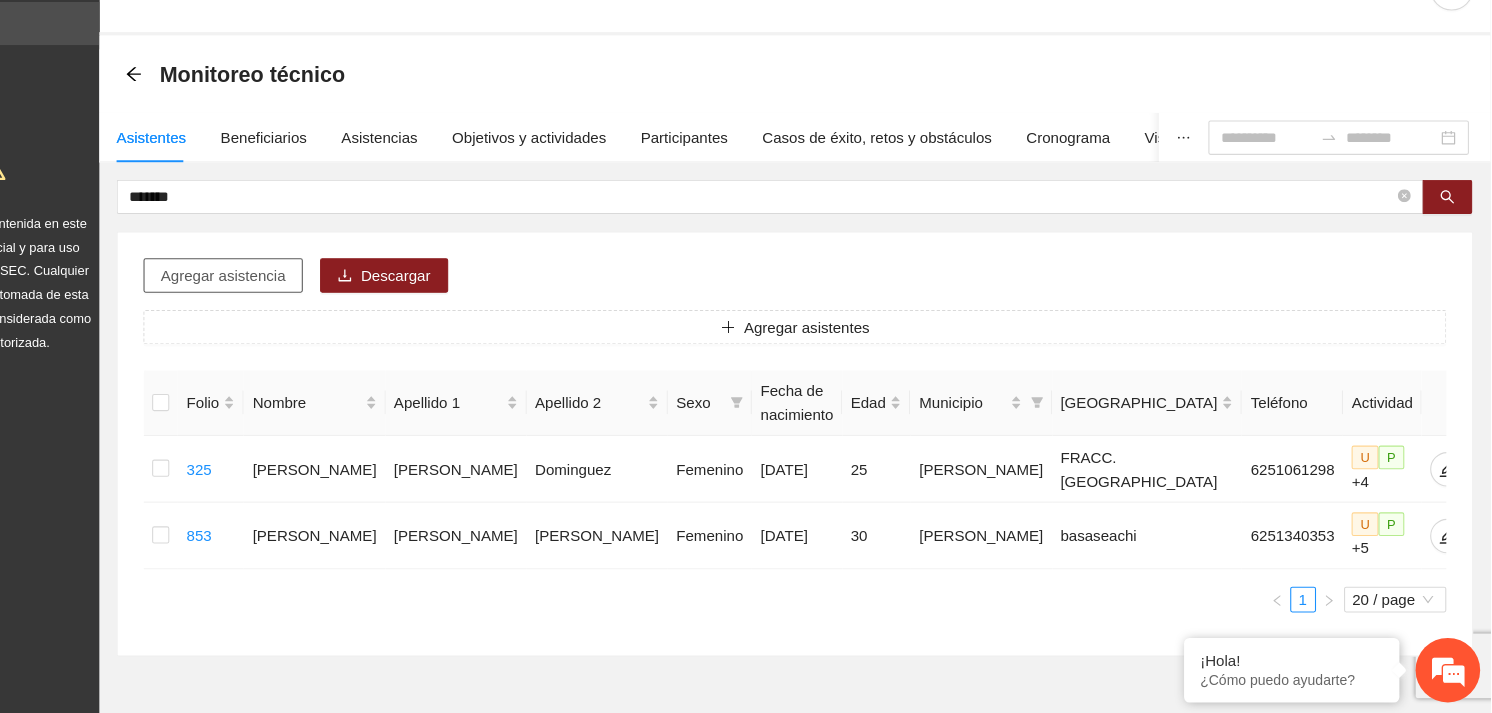 click on "Agregar asistencia" at bounding box center (315, 306) 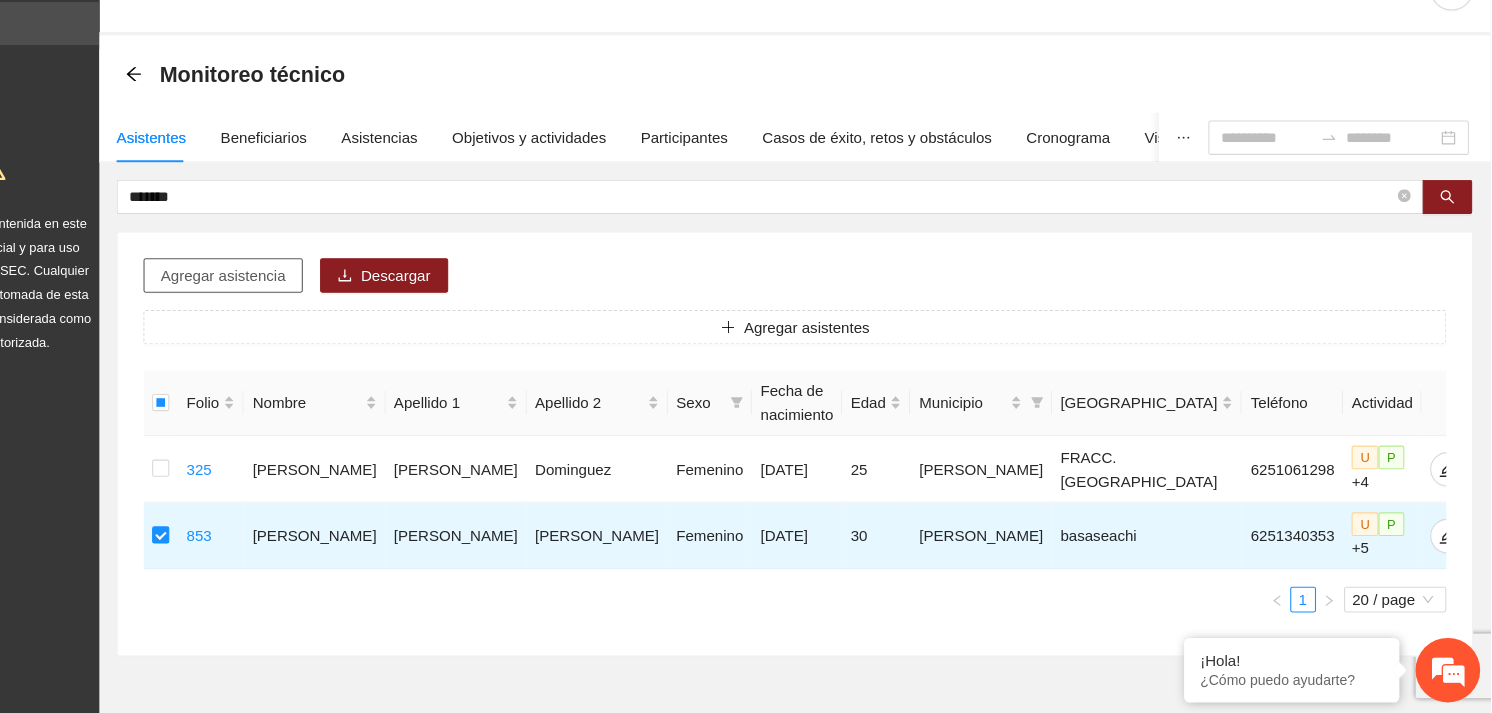 click on "Agregar asistencia" at bounding box center (315, 306) 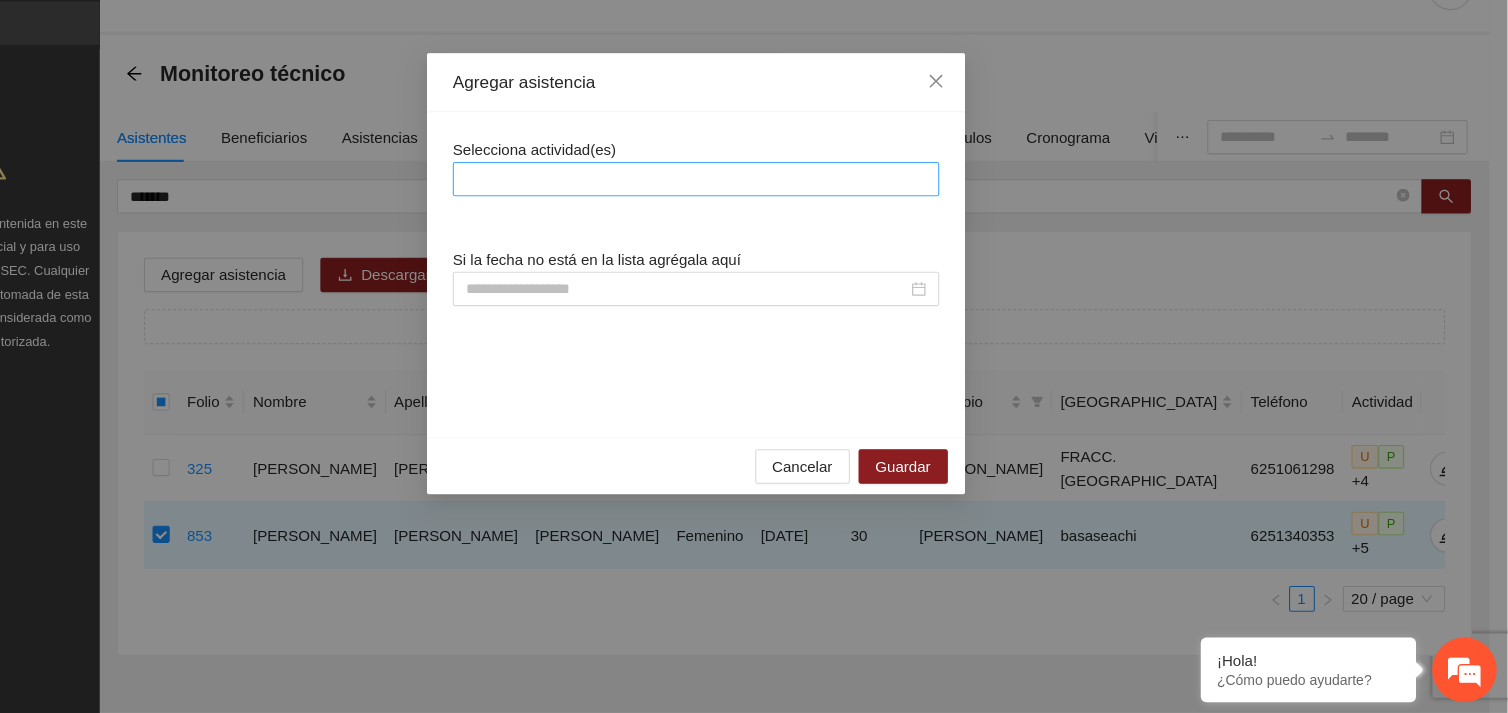 click at bounding box center (754, 217) 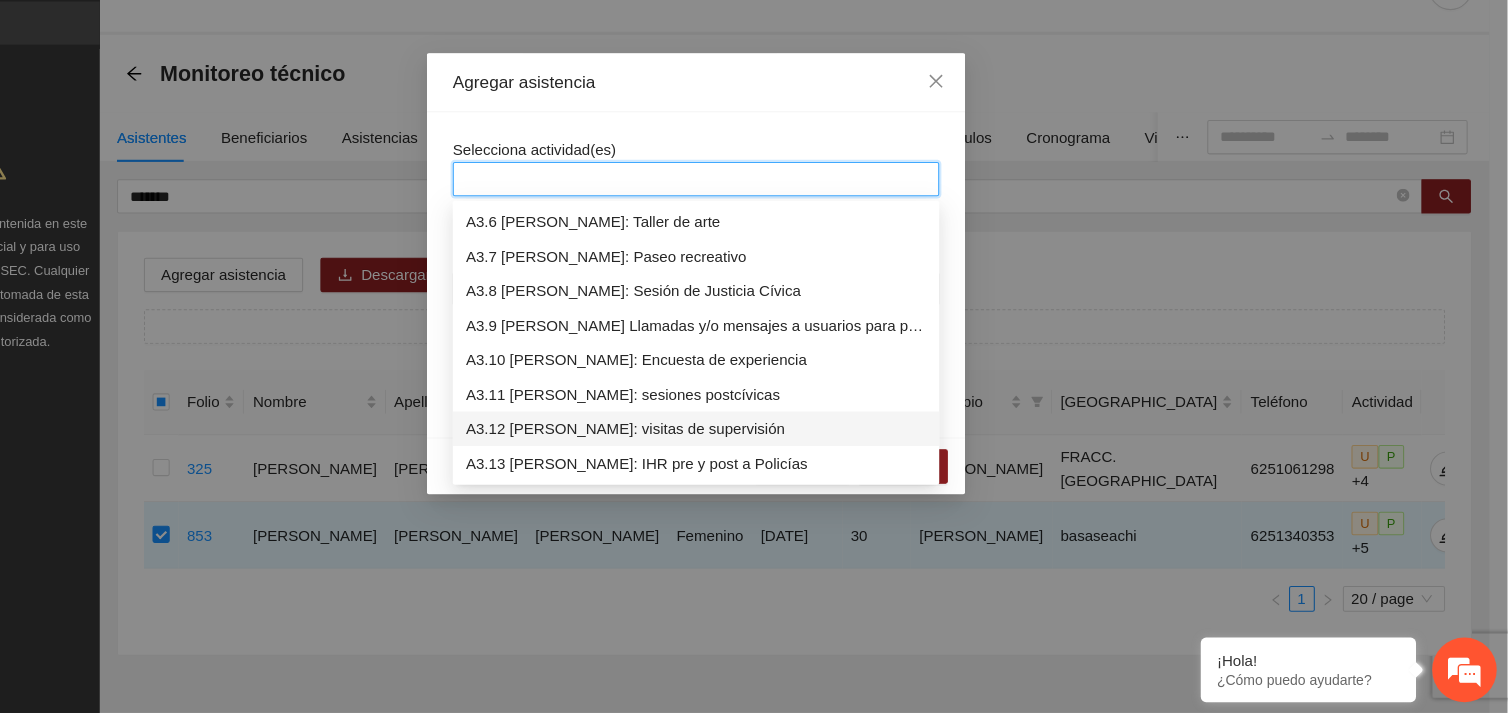 scroll, scrollTop: 1215, scrollLeft: 0, axis: vertical 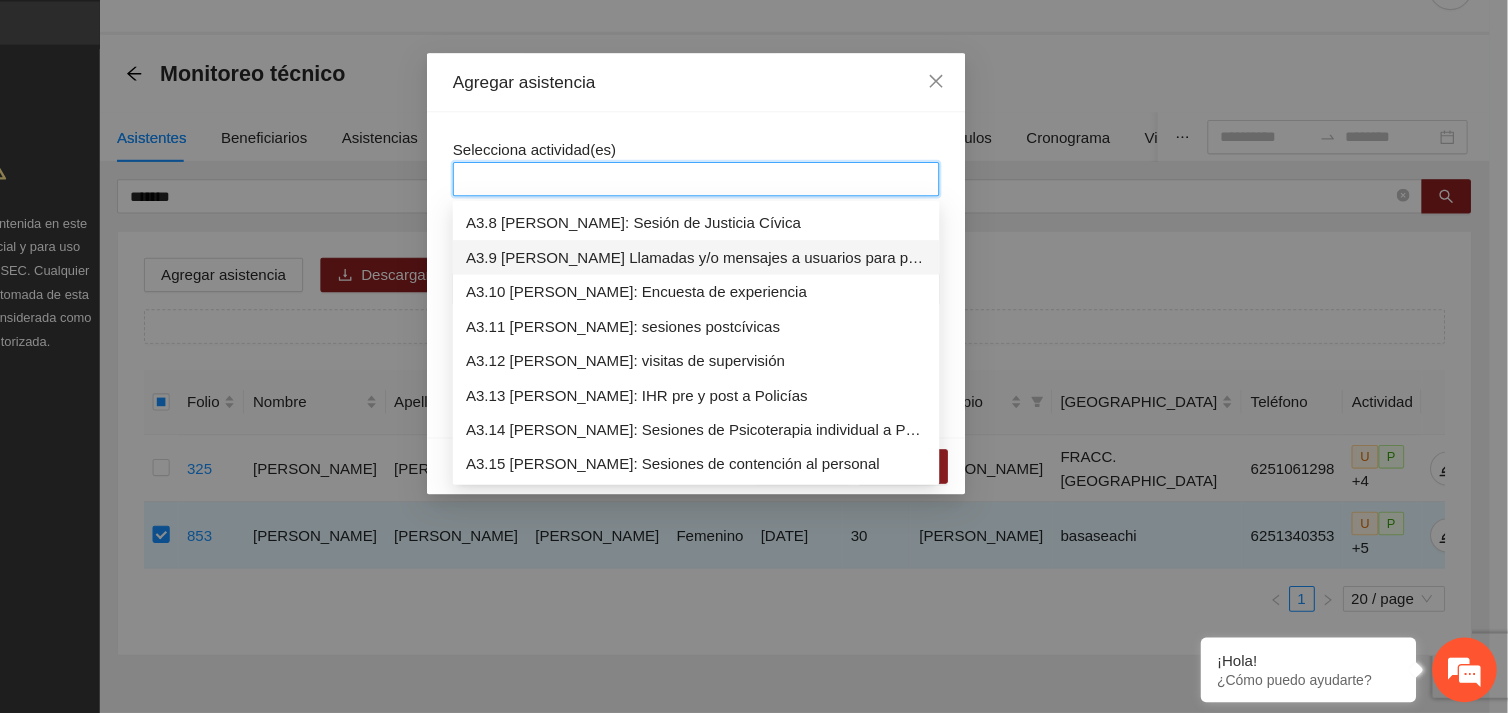 click on "A3.9 [PERSON_NAME] Llamadas y/o mensajes a usuarios para programación, seguimiento y canalización." at bounding box center [754, 290] 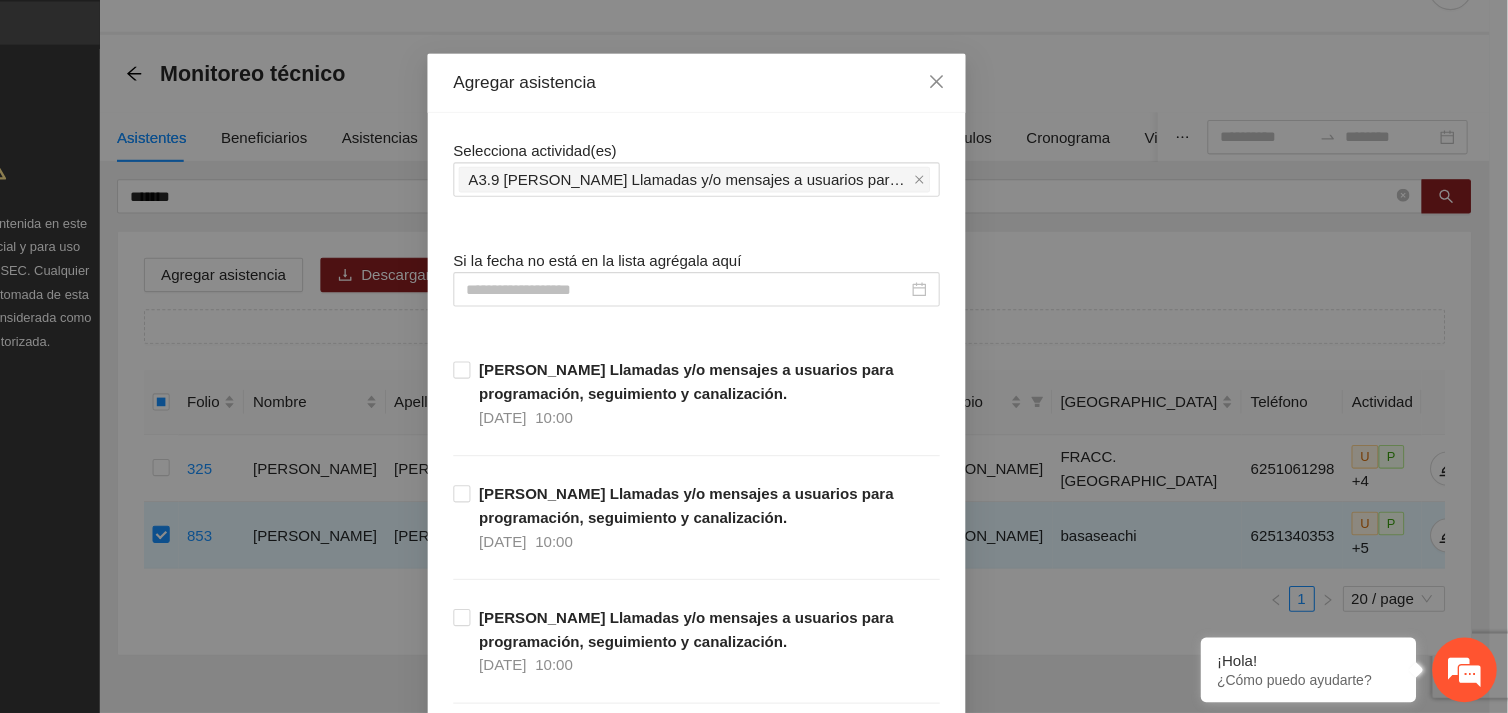 click on "Selecciona actividad(es) A3.9 [PERSON_NAME] Llamadas y/o mensajes a usuarios para programación, seguimiento y canalización.   Si la fecha no está en la lista agrégala aquí [PERSON_NAME] Llamadas y/o mensajes a usuarios para programación, seguimiento y canalización. [DATE] 10:00 [PERSON_NAME] Llamadas y/o mensajes a usuarios para programación, seguimiento y canalización. [DATE] 10:00 [PERSON_NAME] Llamadas y/o mensajes a usuarios para programación, seguimiento y canalización. [DATE] 10:00 [PERSON_NAME] Llamadas y/o mensajes a usuarios para programación, seguimiento y canalización. [DATE] 10:00 [PERSON_NAME] Llamadas y/o mensajes a usuarios para programación, seguimiento y canalización. [DATE] 10:00 [PERSON_NAME] Llamadas y/o mensajes a usuarios para programación, seguimiento y canalización. [DATE] 10:00 [PERSON_NAME] Llamadas y/o mensajes a usuarios para programación, seguimiento y canalización. [DATE] 10:00 [DATE] 10:00 [DATE] 10:00 [DATE] 10:00 [DATE] 10:00" at bounding box center (754, 9563) 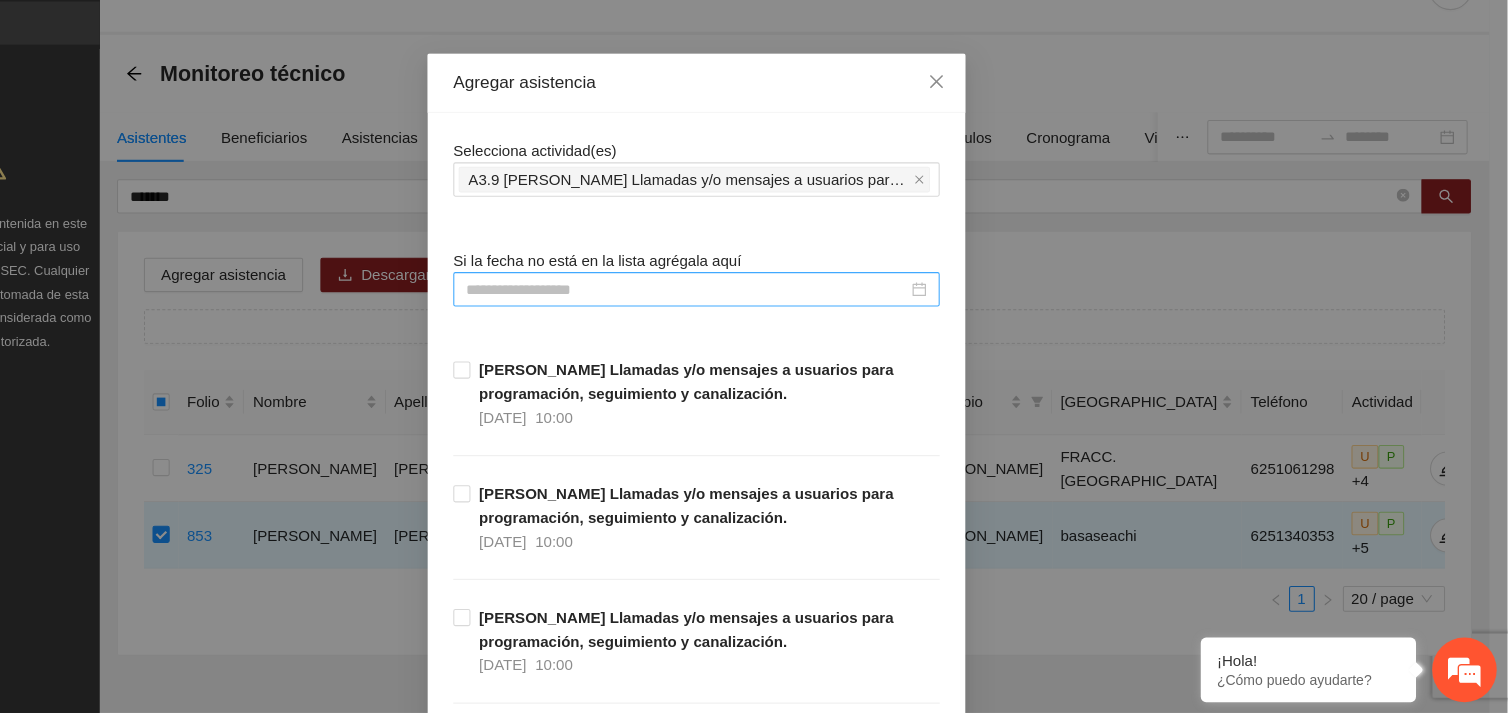 click at bounding box center (745, 319) 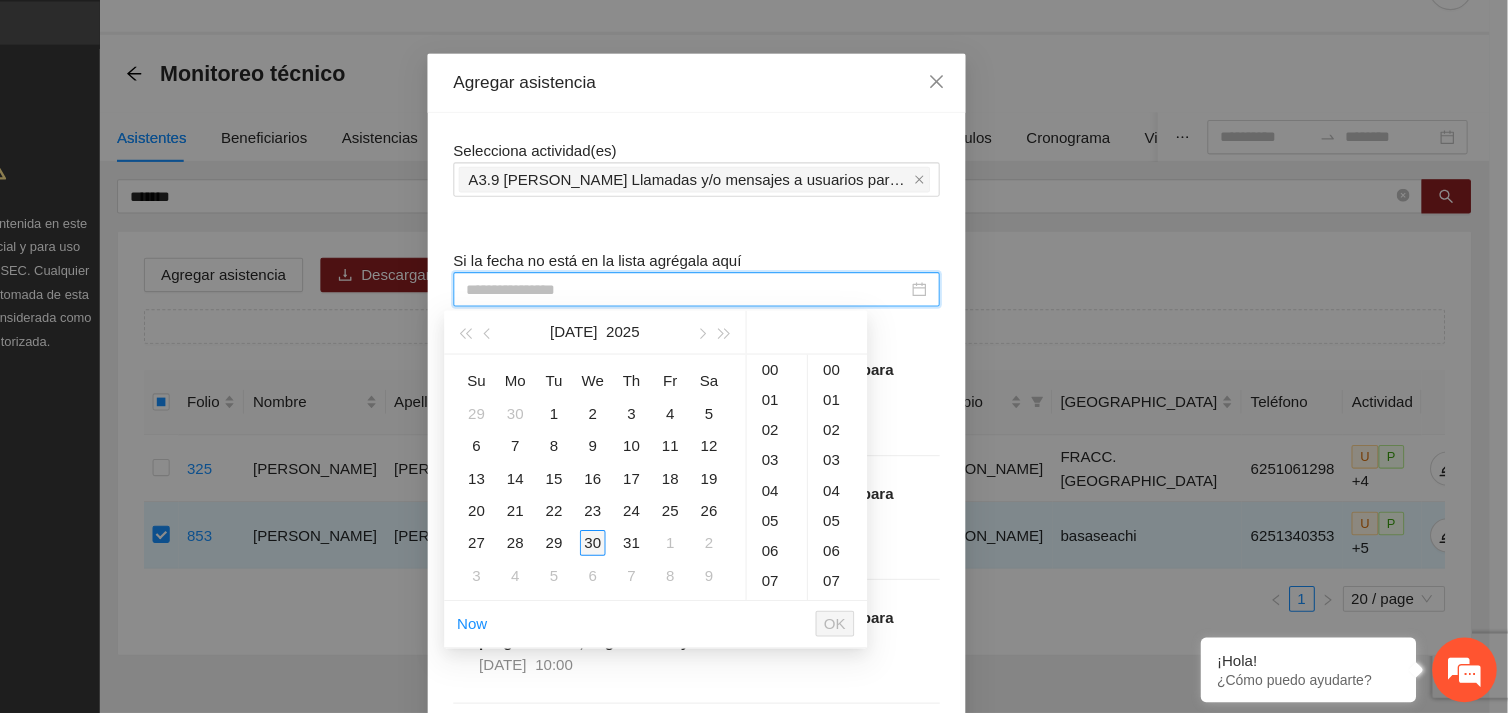 click on "30" at bounding box center [658, 555] 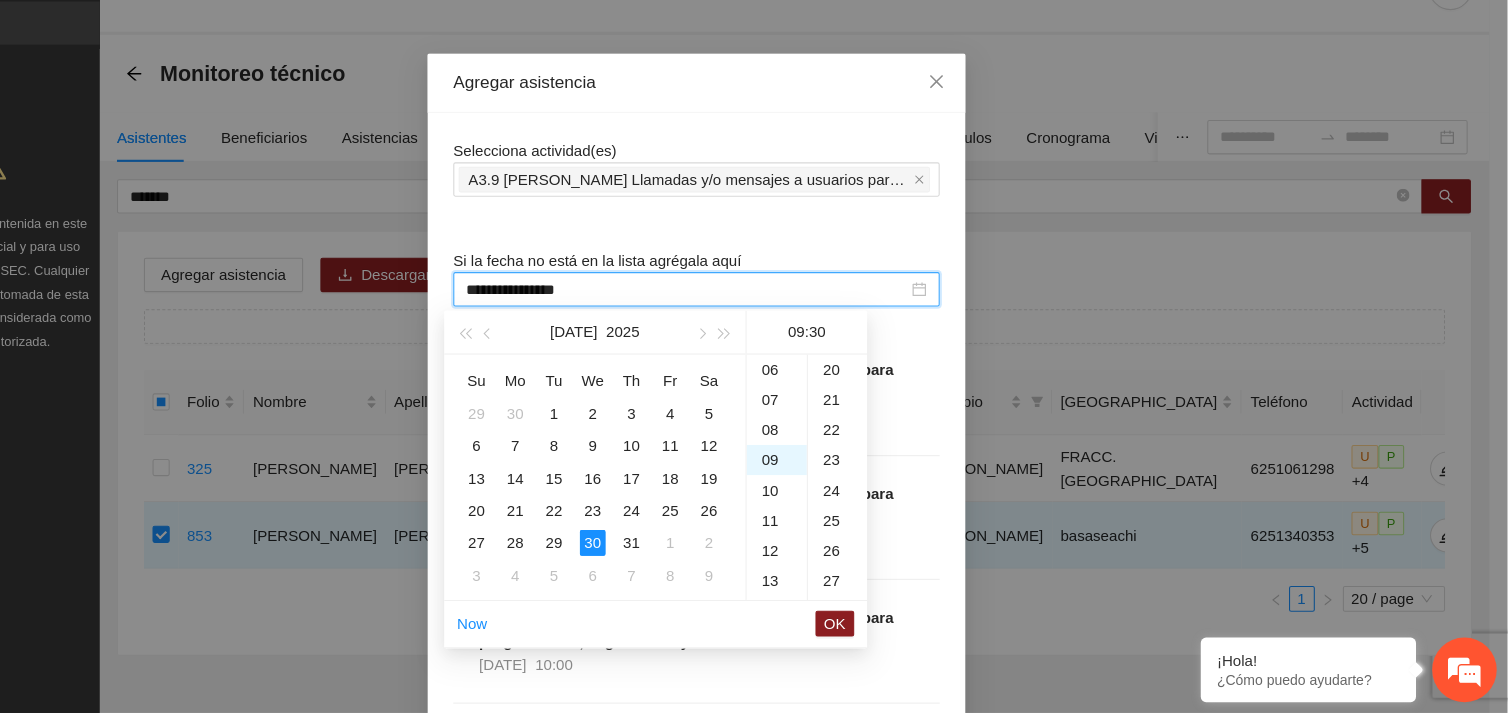 scroll, scrollTop: 252, scrollLeft: 0, axis: vertical 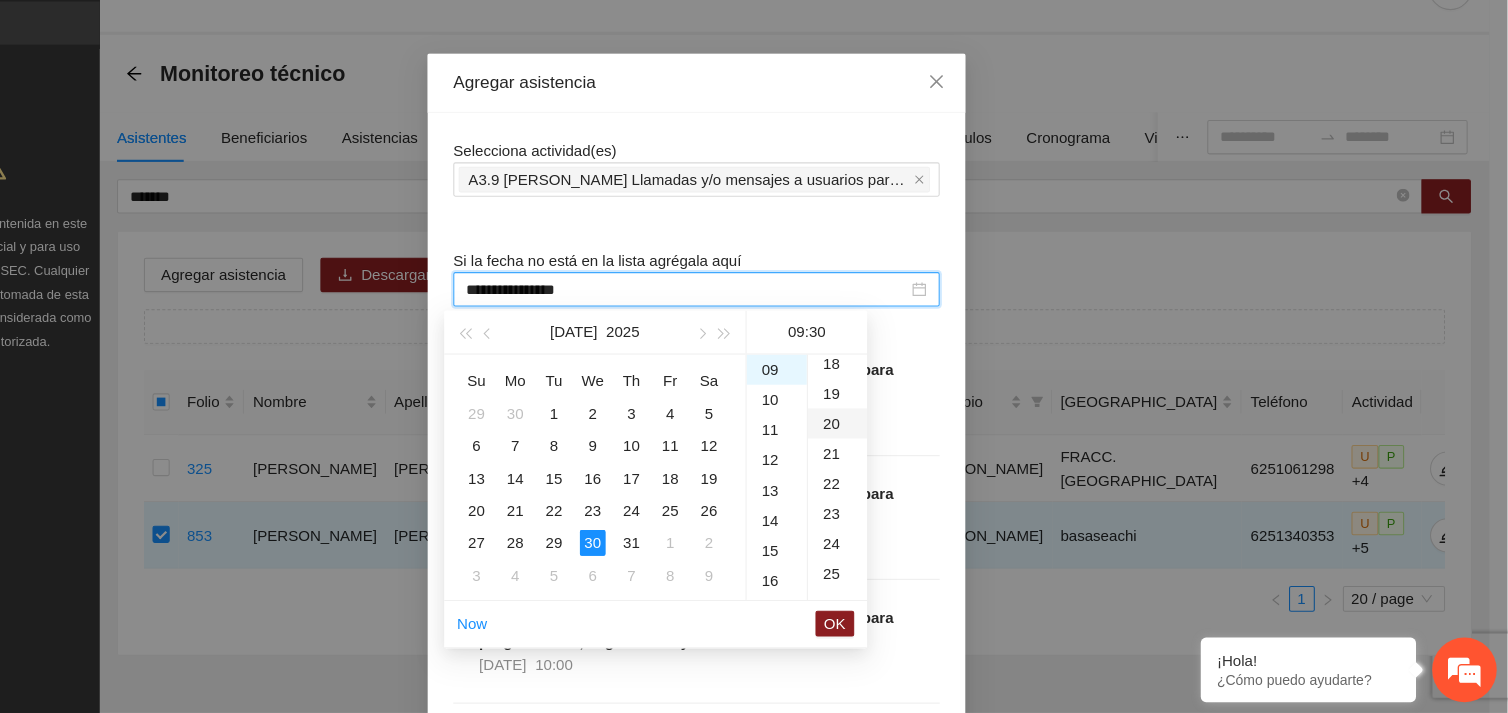click on "20" at bounding box center (885, 444) 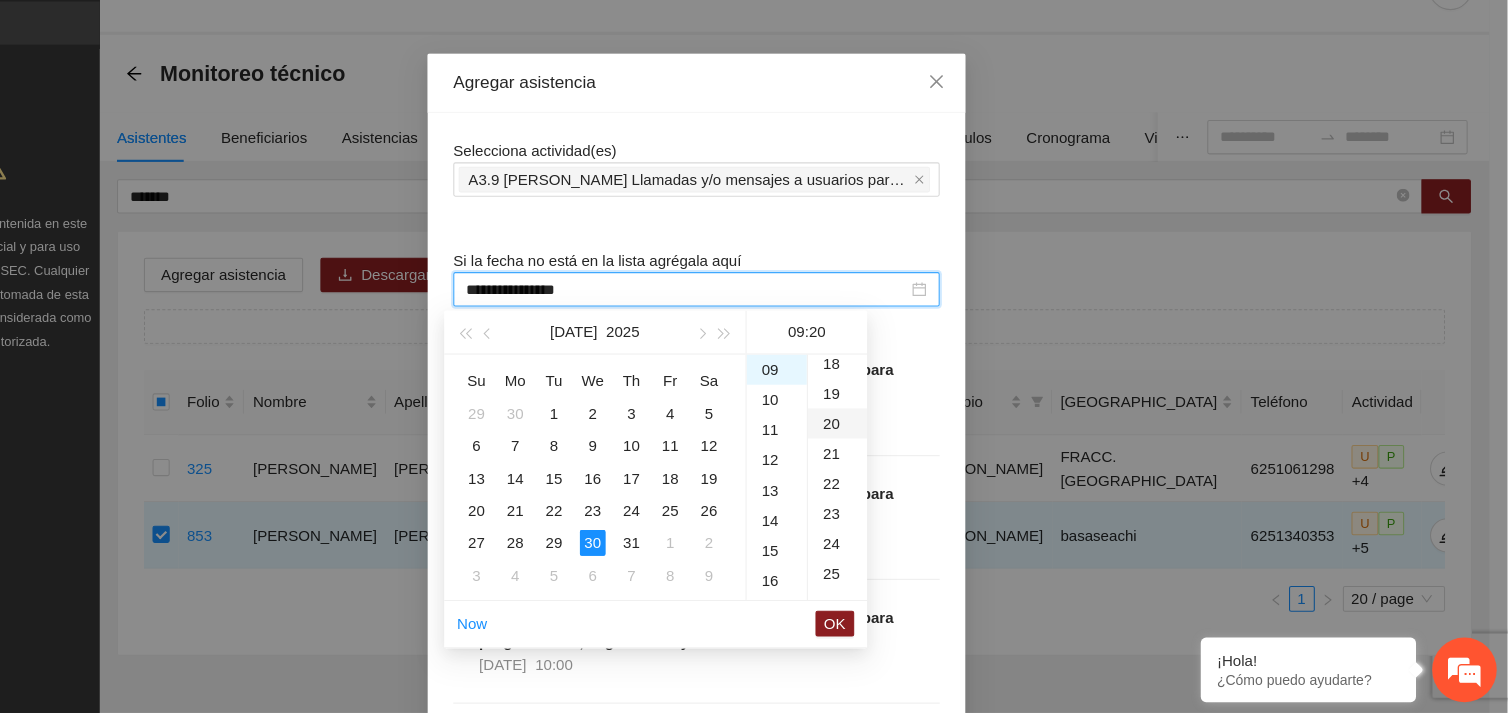 scroll, scrollTop: 560, scrollLeft: 0, axis: vertical 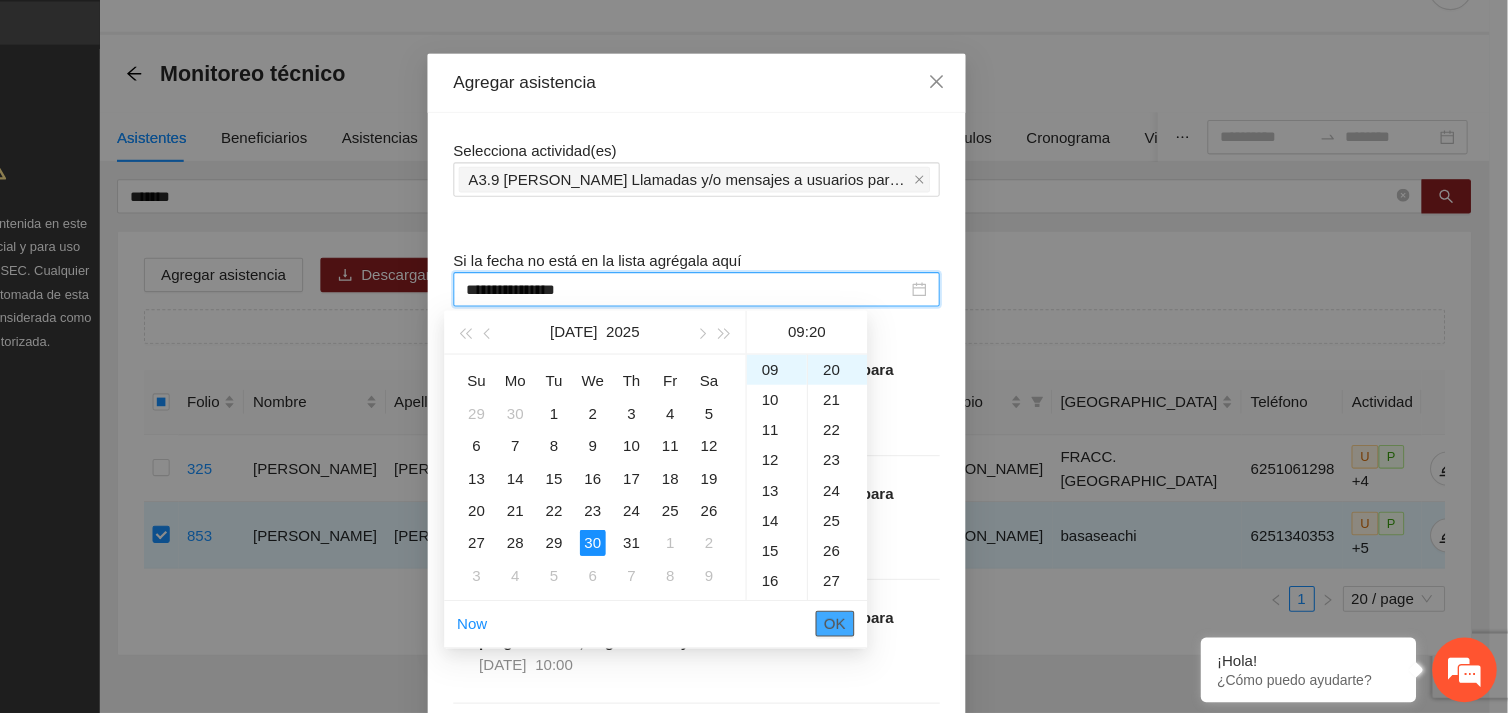 click on "OK" at bounding box center [883, 630] 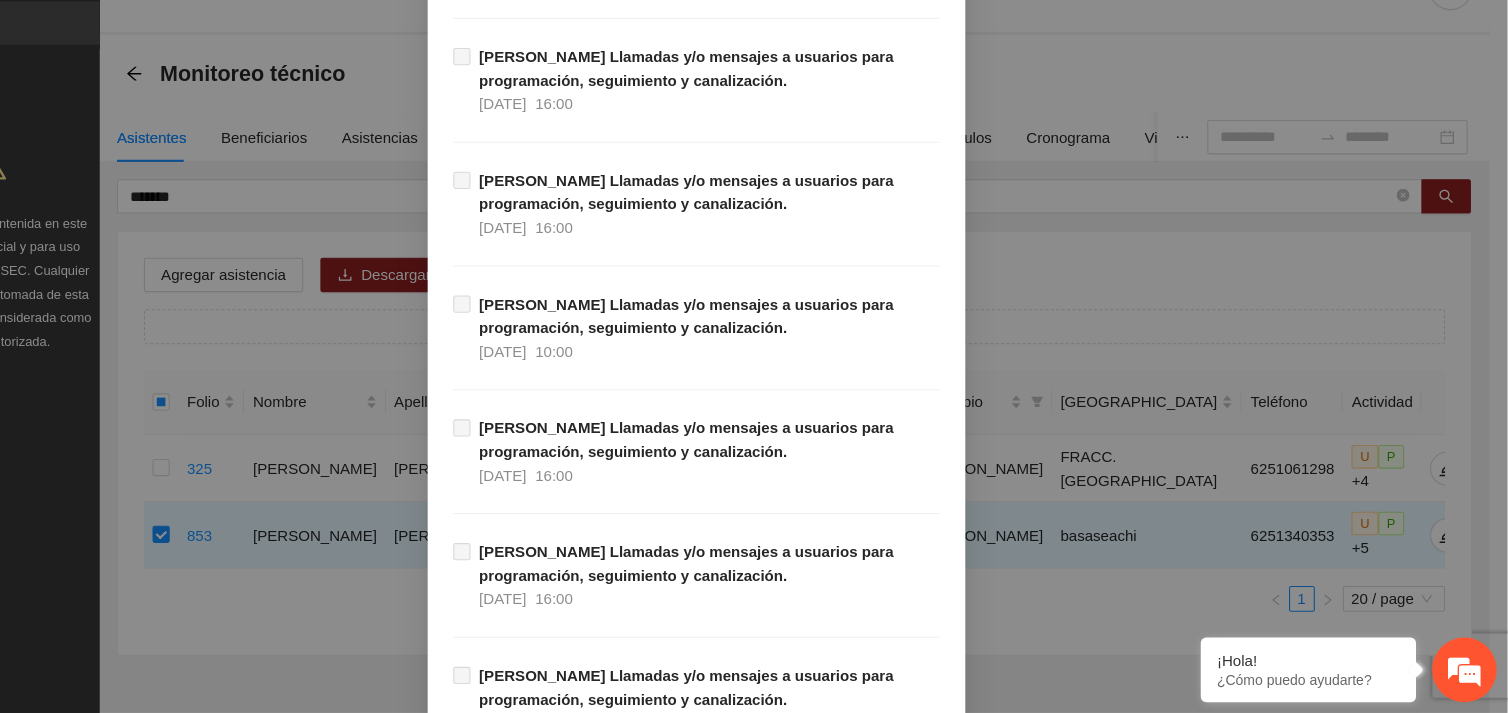 scroll, scrollTop: 18341, scrollLeft: 0, axis: vertical 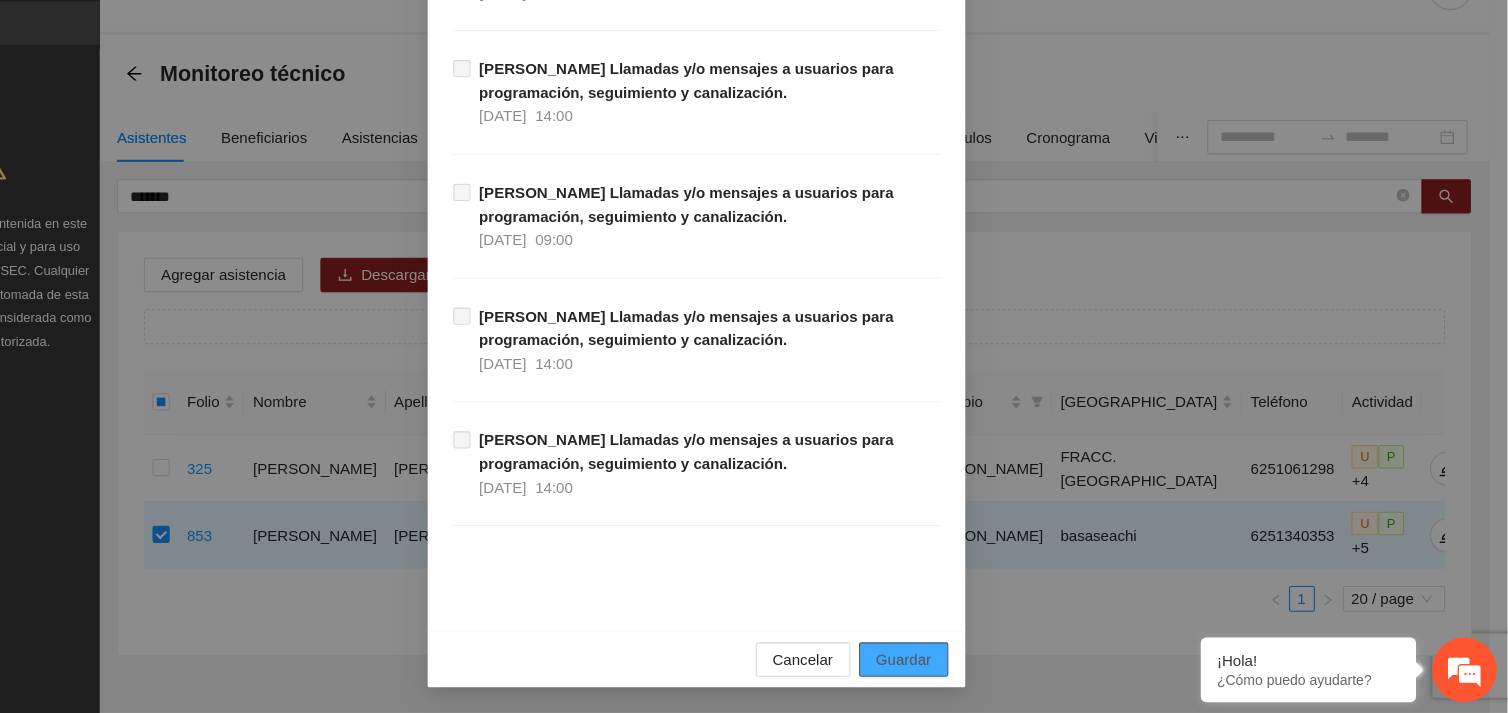 click on "Guardar" at bounding box center (946, 663) 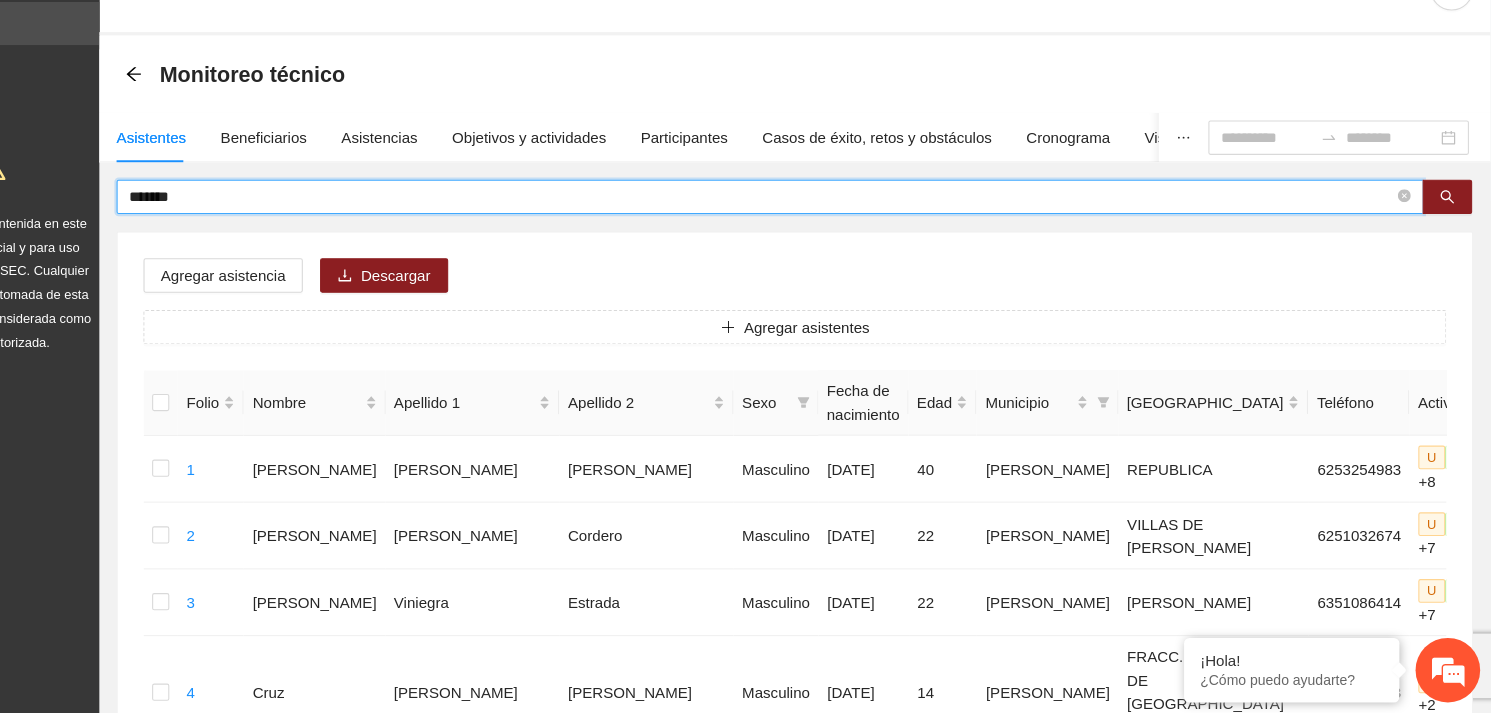 drag, startPoint x: 317, startPoint y: 231, endPoint x: 219, endPoint y: 235, distance: 98.0816 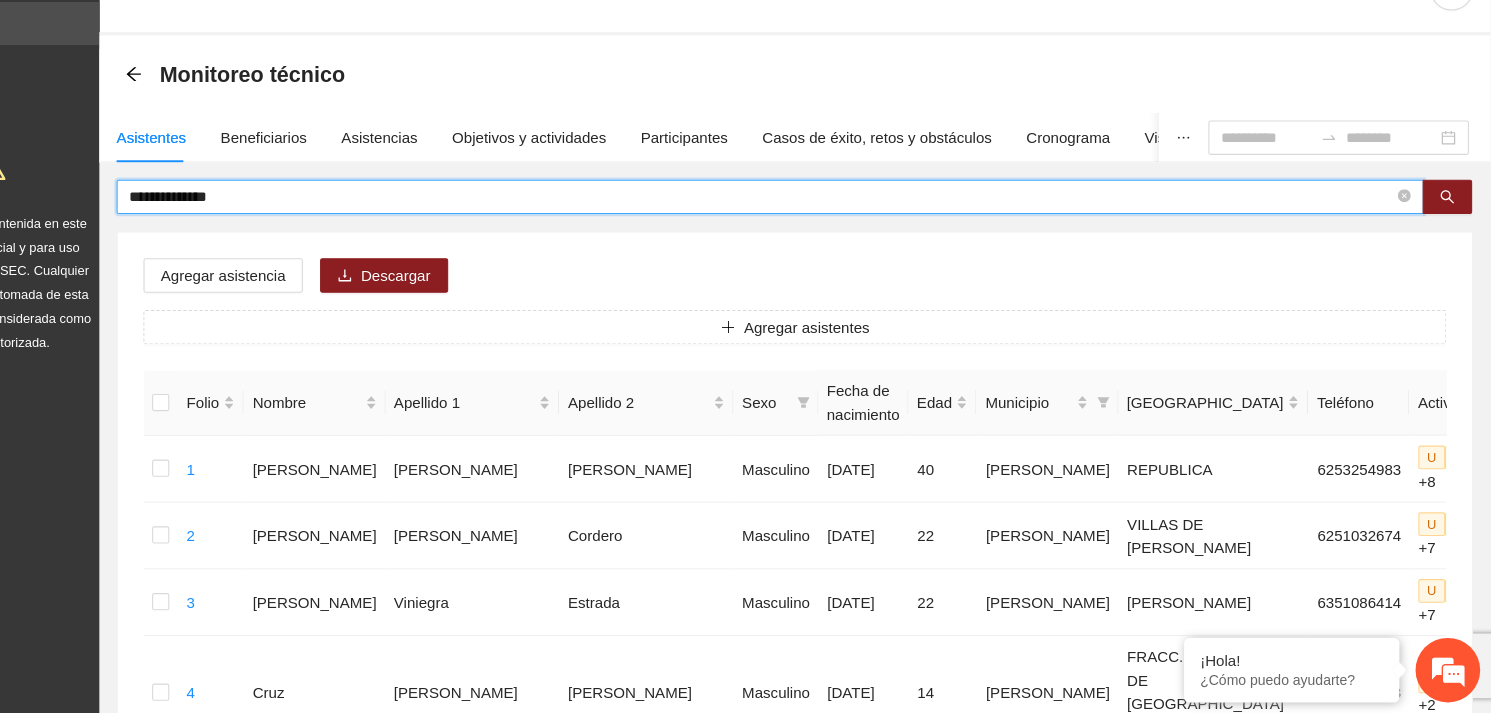 type on "**********" 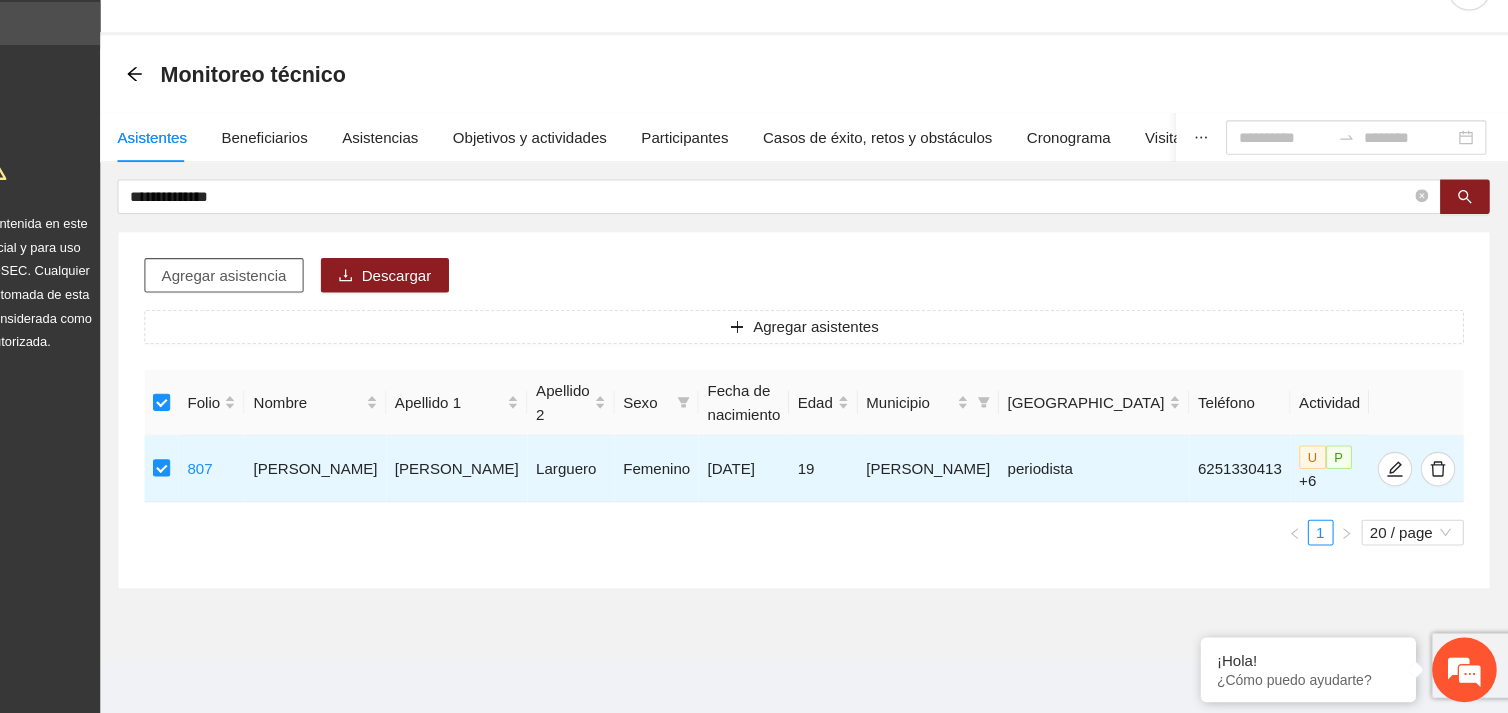 click on "Agregar asistencia" at bounding box center (315, 306) 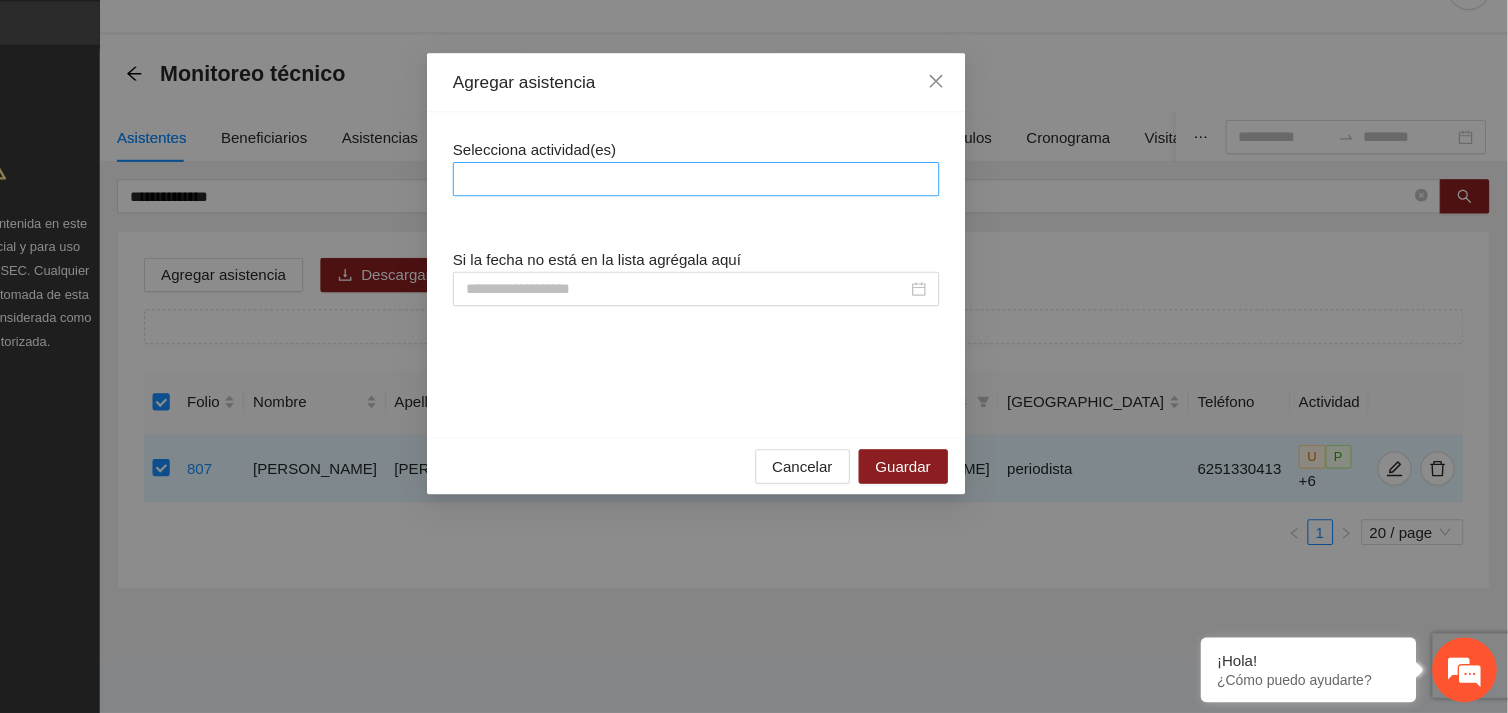 click at bounding box center [754, 217] 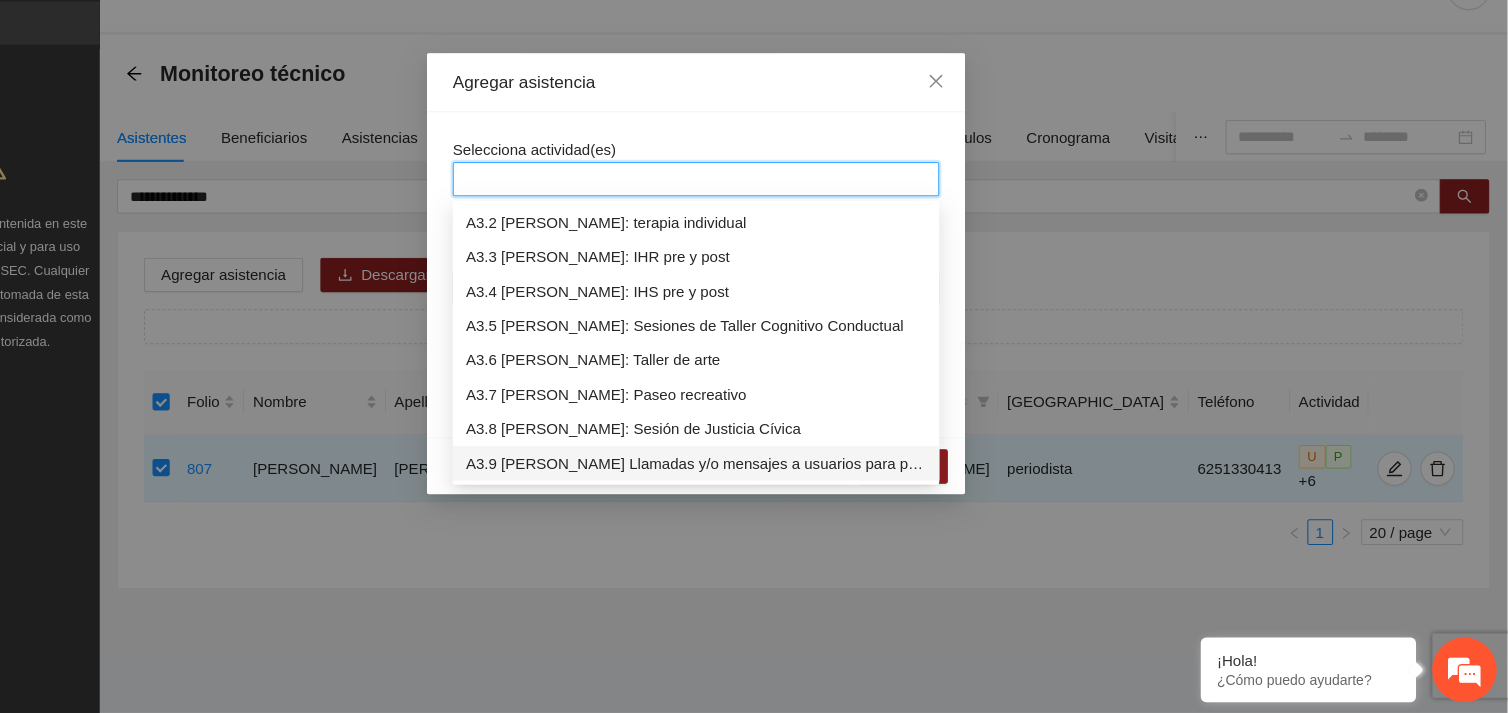 scroll, scrollTop: 1055, scrollLeft: 0, axis: vertical 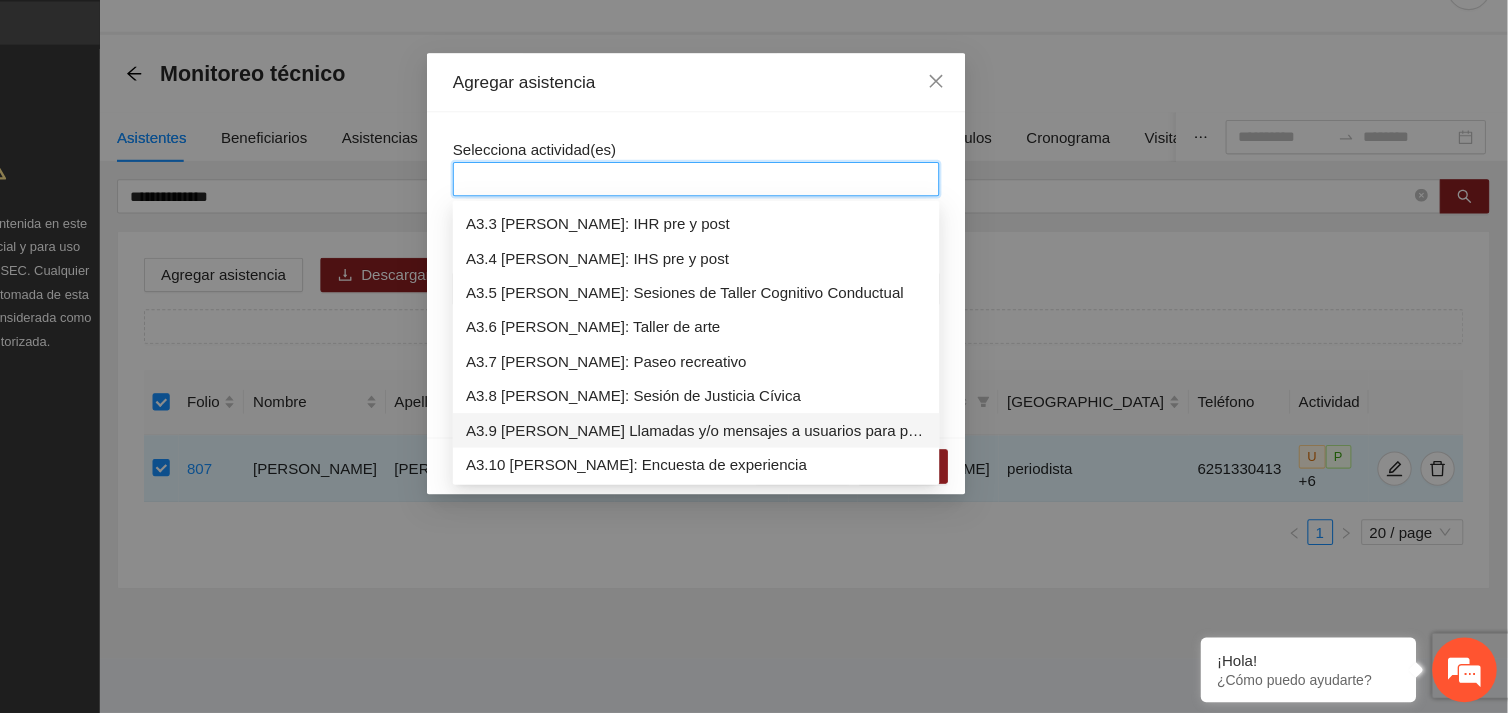click on "A3.9 [PERSON_NAME] Llamadas y/o mensajes a usuarios para programación, seguimiento y canalización." at bounding box center [754, 450] 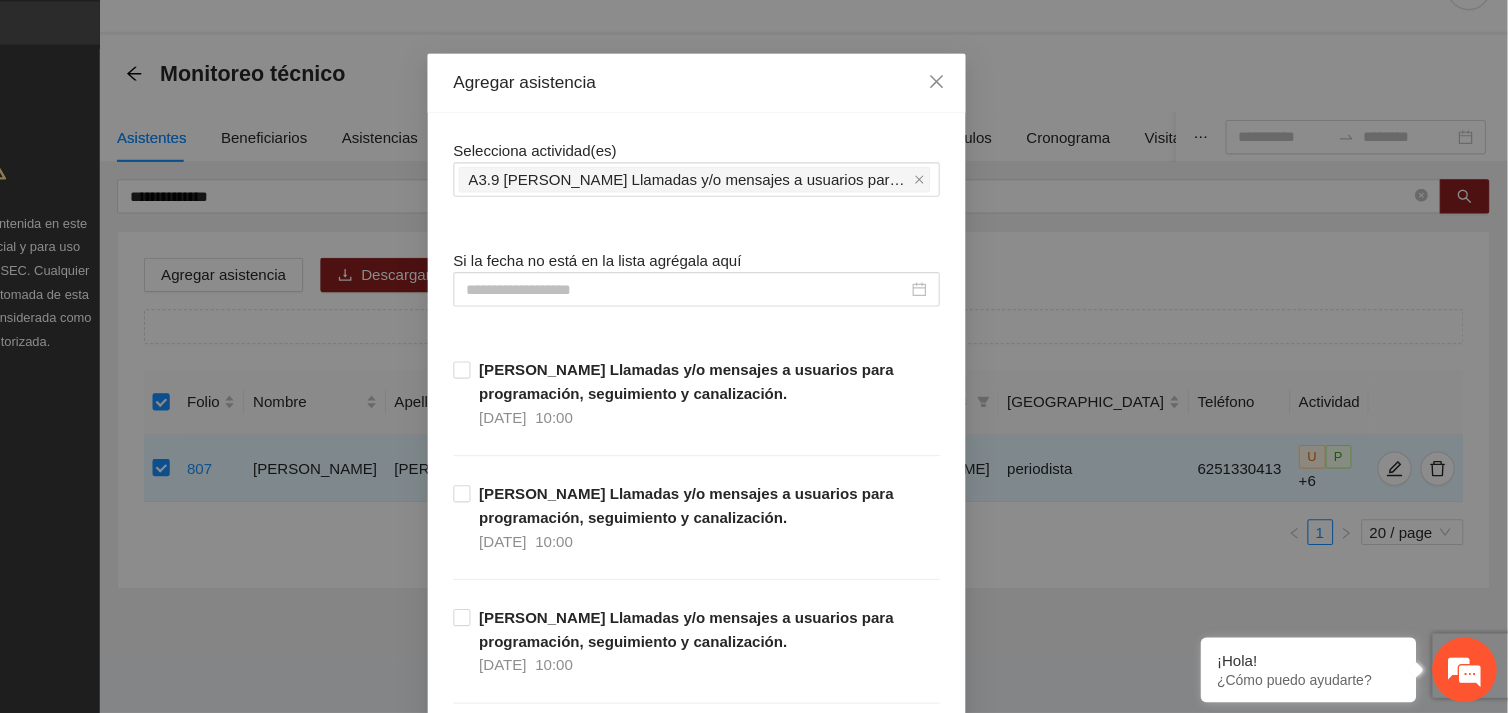 click on "Selecciona actividad(es) A3.9 [PERSON_NAME] Llamadas y/o mensajes a usuarios para programación, seguimiento y canalización.   Si la fecha no está en la lista agrégala aquí [PERSON_NAME] Llamadas y/o mensajes a usuarios para programación, seguimiento y canalización. [DATE] 10:00 [PERSON_NAME] Llamadas y/o mensajes a usuarios para programación, seguimiento y canalización. [DATE] 10:00 [PERSON_NAME] Llamadas y/o mensajes a usuarios para programación, seguimiento y canalización. [DATE] 10:00 [PERSON_NAME] Llamadas y/o mensajes a usuarios para programación, seguimiento y canalización. [DATE] 10:00 [PERSON_NAME] Llamadas y/o mensajes a usuarios para programación, seguimiento y canalización. [DATE] 10:00 [PERSON_NAME] Llamadas y/o mensajes a usuarios para programación, seguimiento y canalización. [DATE] 10:00 [PERSON_NAME] Llamadas y/o mensajes a usuarios para programación, seguimiento y canalización. [DATE] 10:00 [DATE] 10:00 [DATE] 10:00 [DATE] 10:00 [DATE] 10:00" at bounding box center [754, 9563] 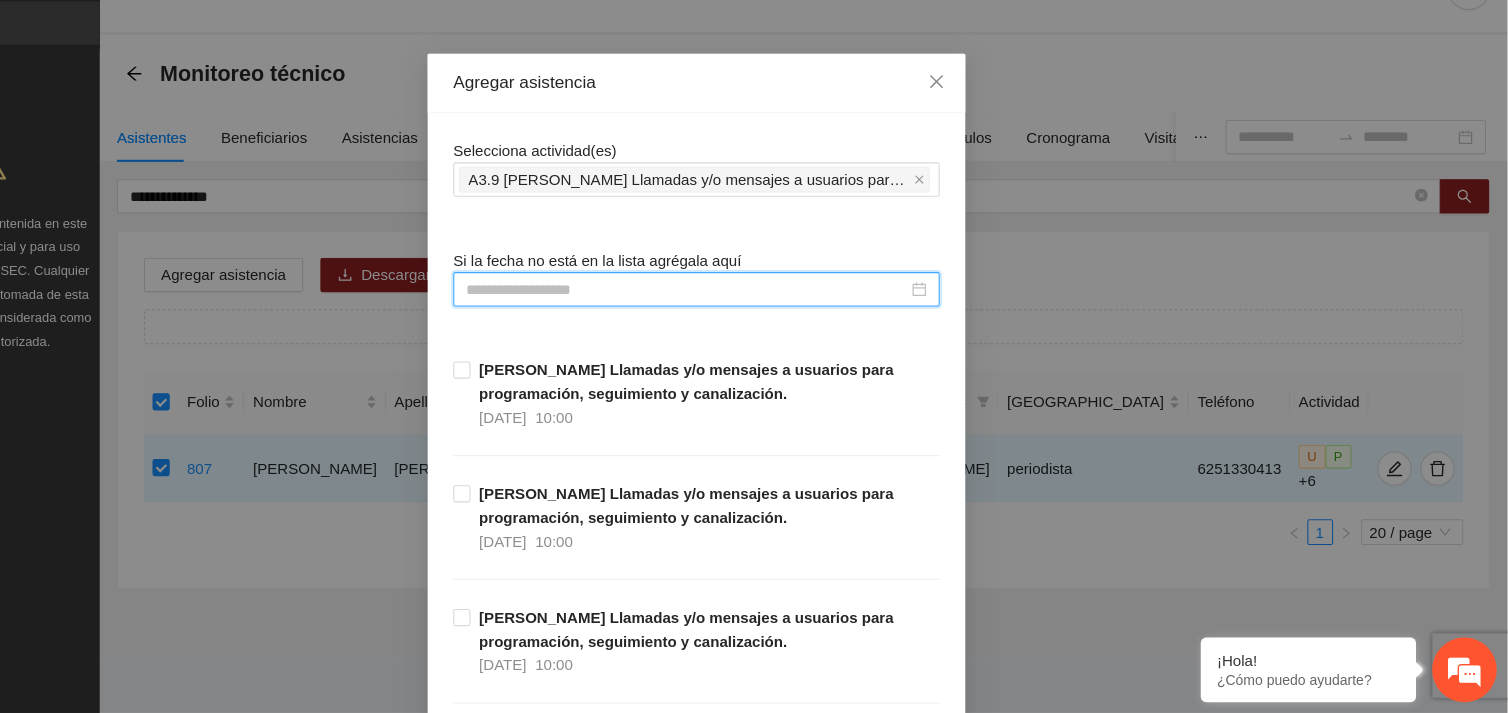 click at bounding box center [745, 319] 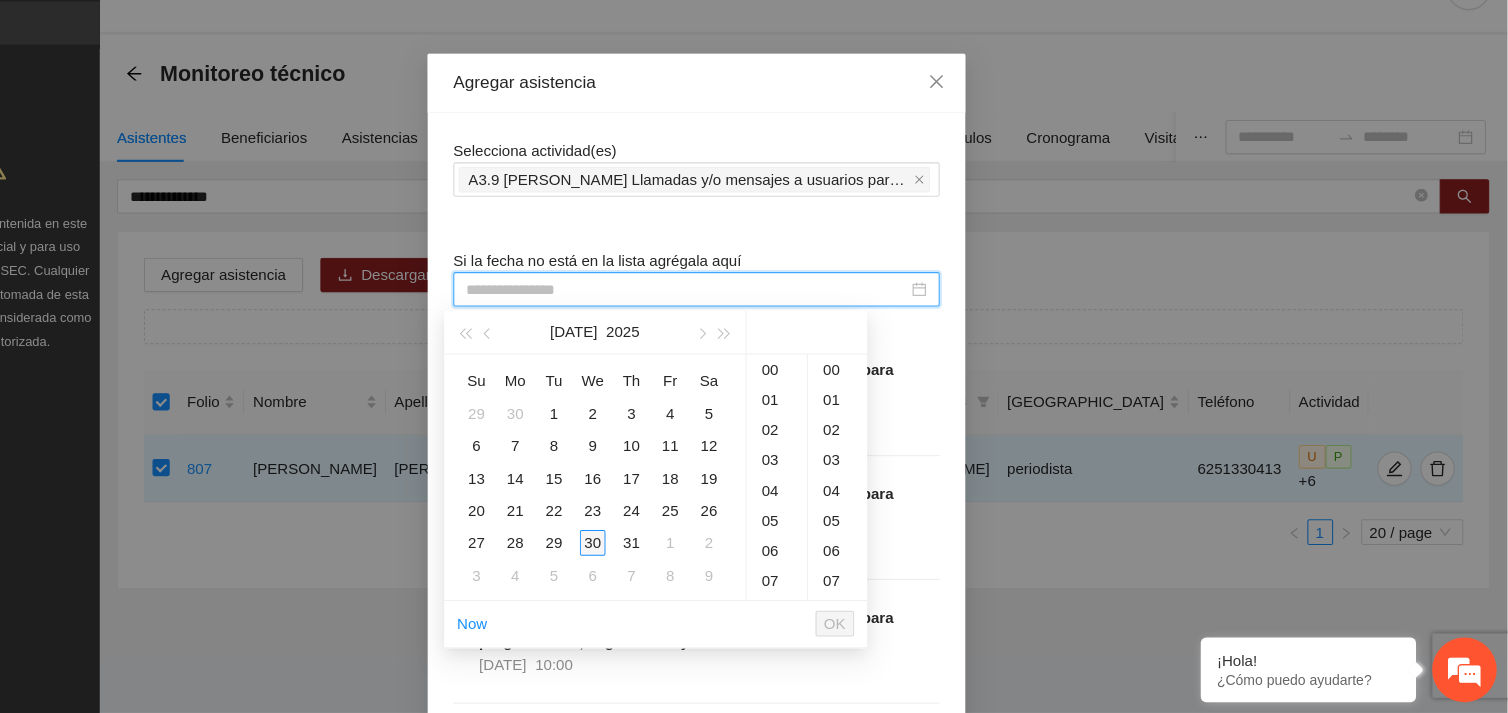 click on "30" at bounding box center (658, 555) 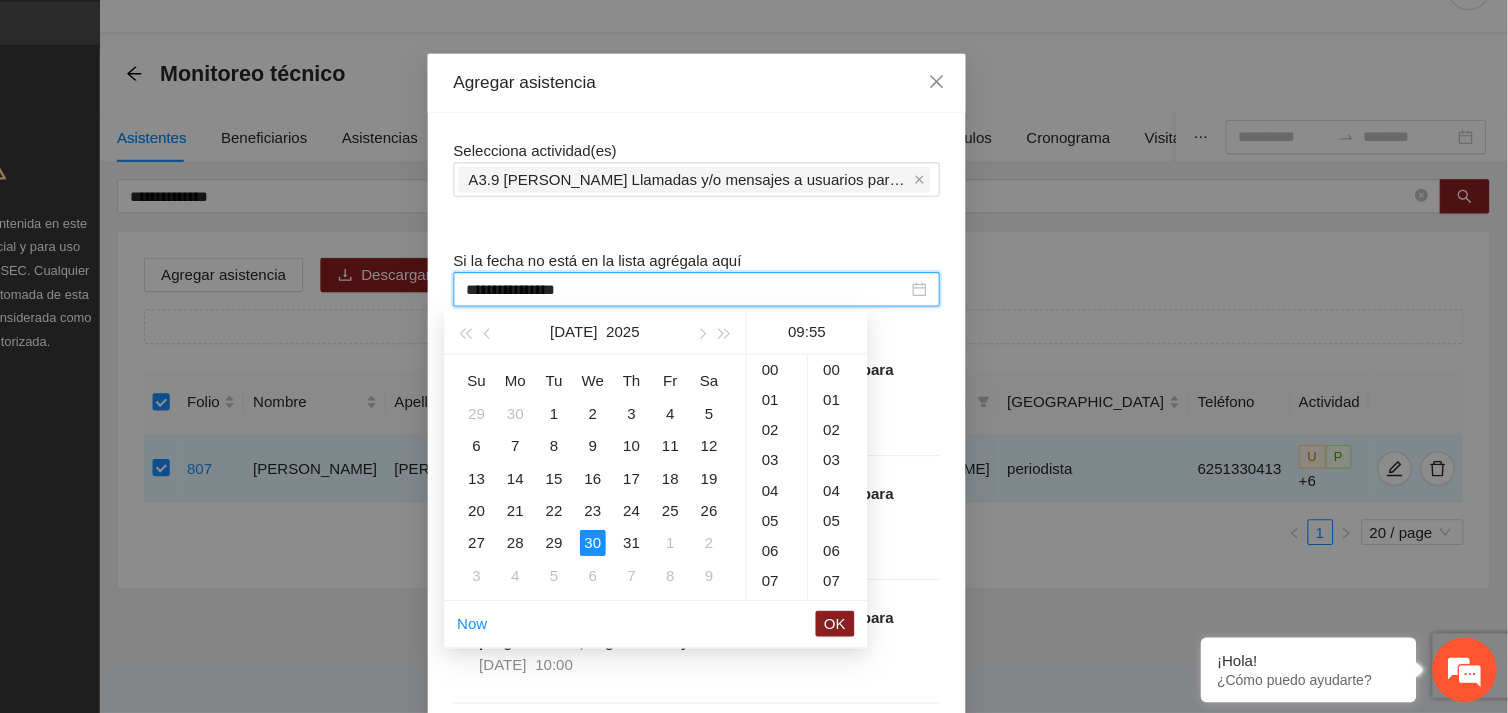 scroll, scrollTop: 252, scrollLeft: 0, axis: vertical 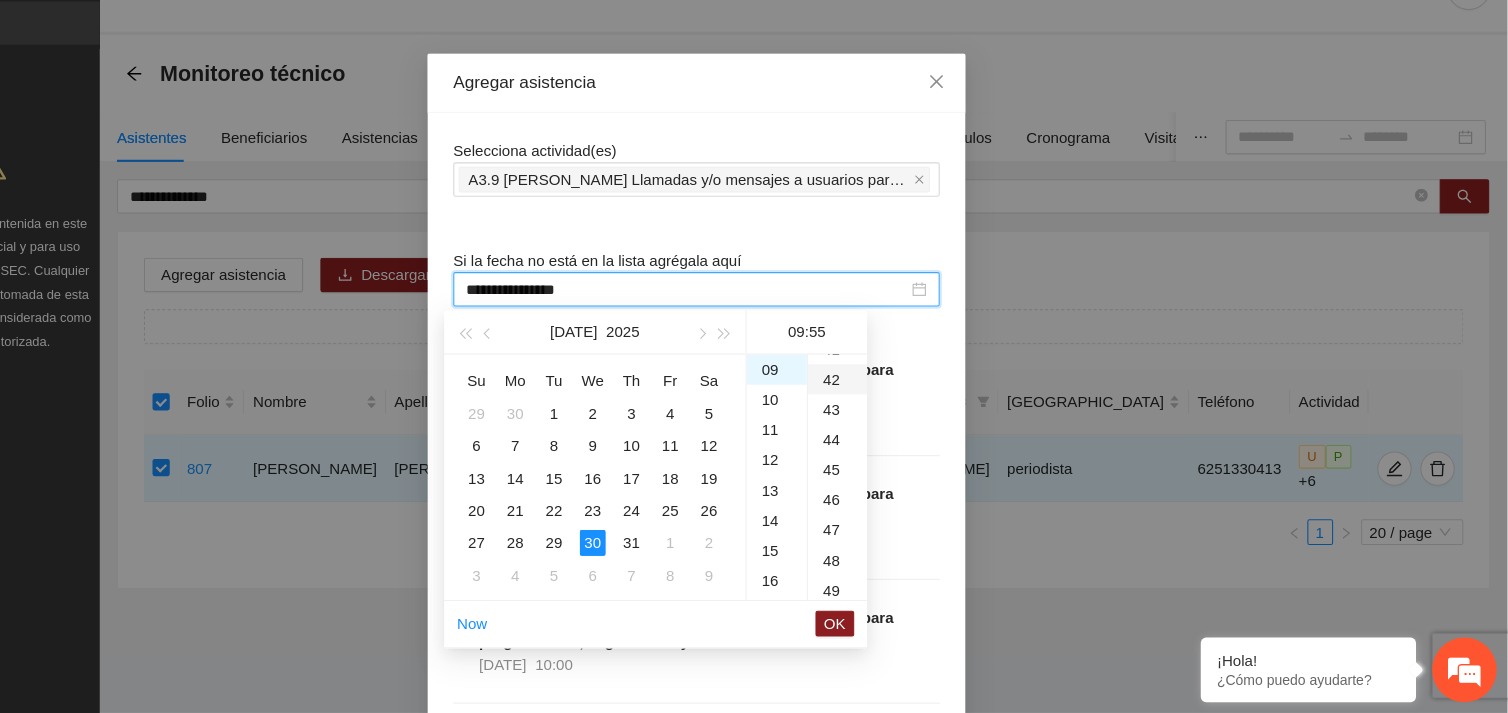click on "42" at bounding box center [885, 403] 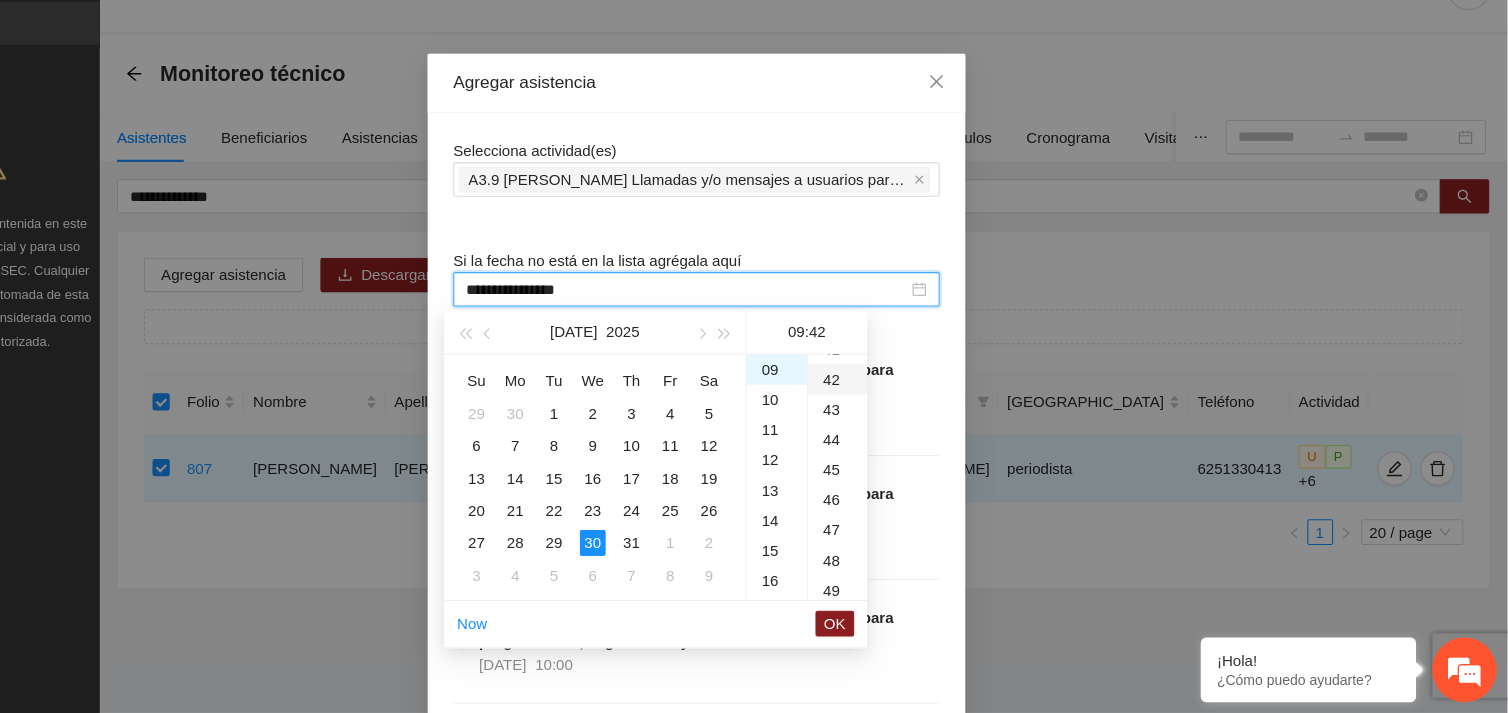 type on "**********" 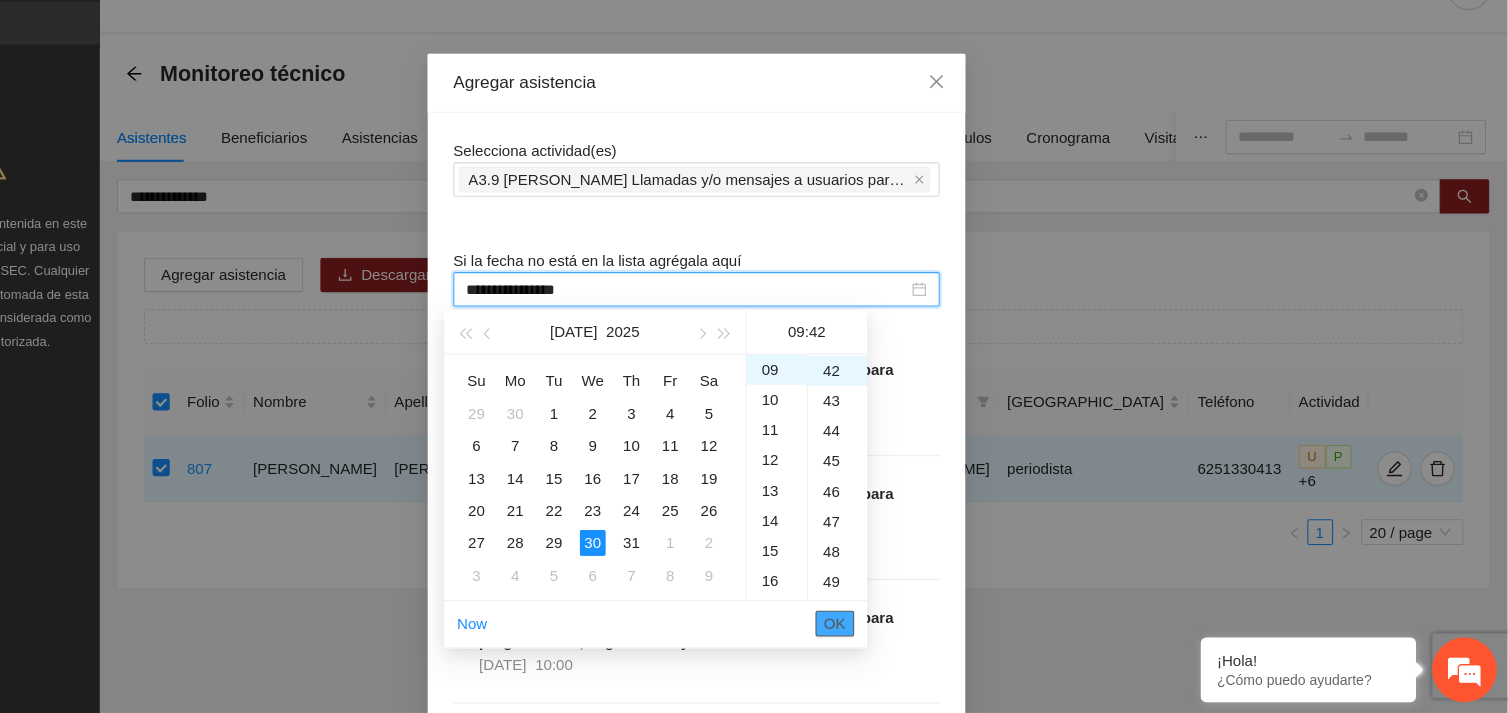 click on "OK" at bounding box center [883, 630] 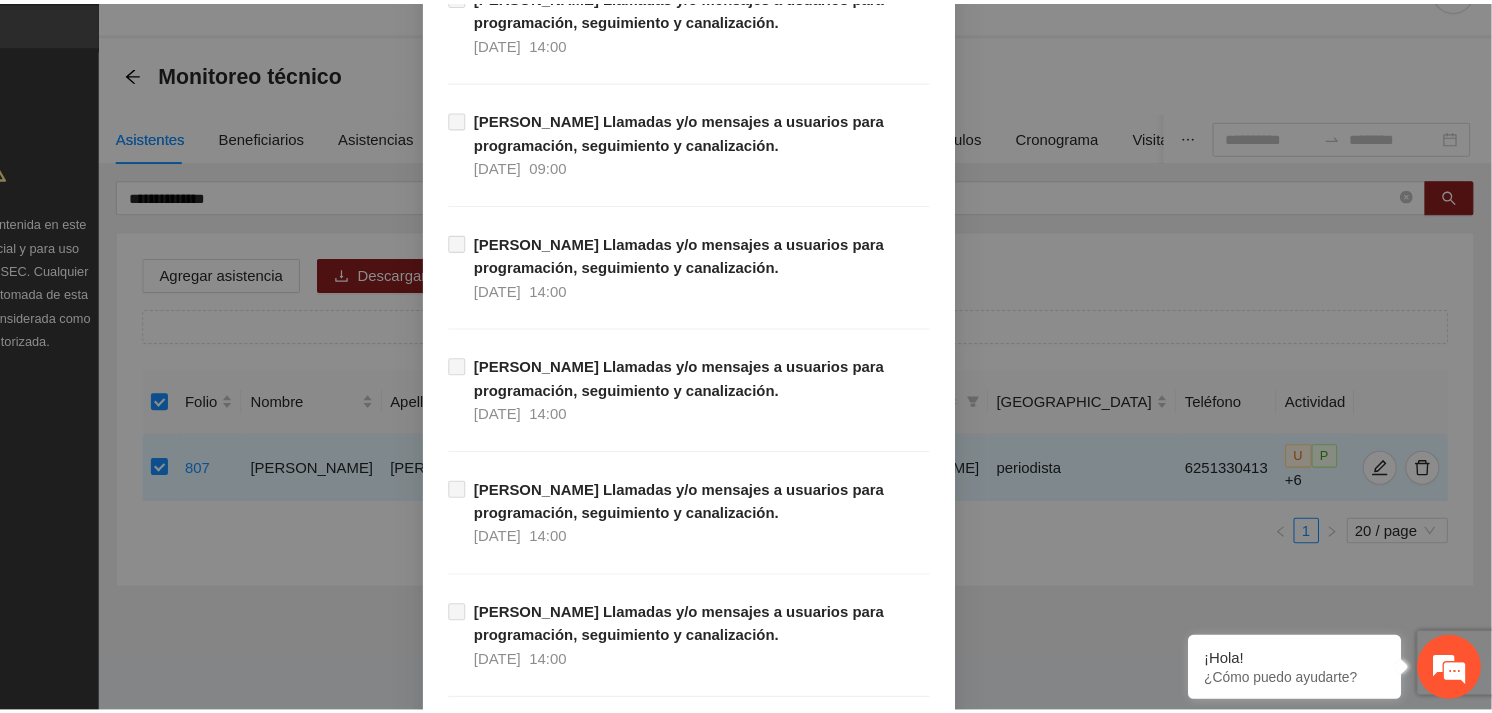 scroll, scrollTop: 18341, scrollLeft: 0, axis: vertical 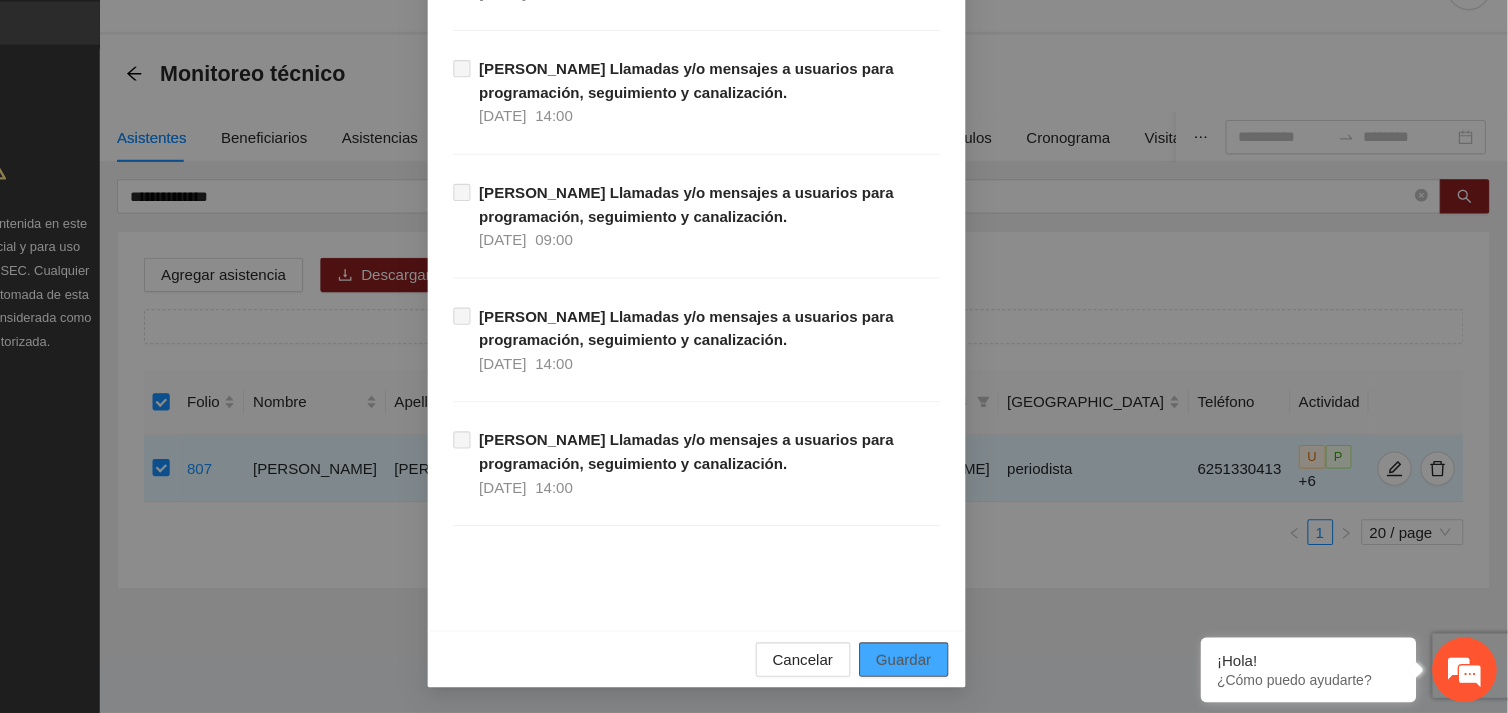 click on "Guardar" at bounding box center [946, 663] 